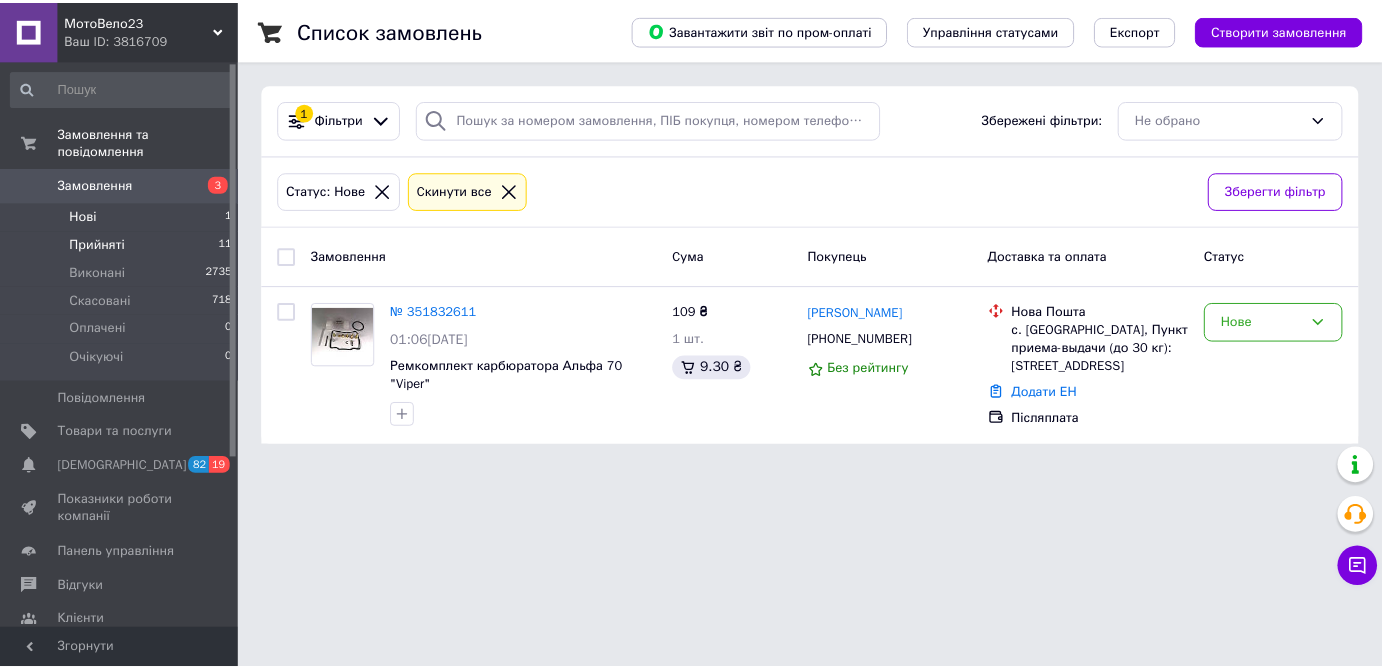 scroll, scrollTop: 0, scrollLeft: 0, axis: both 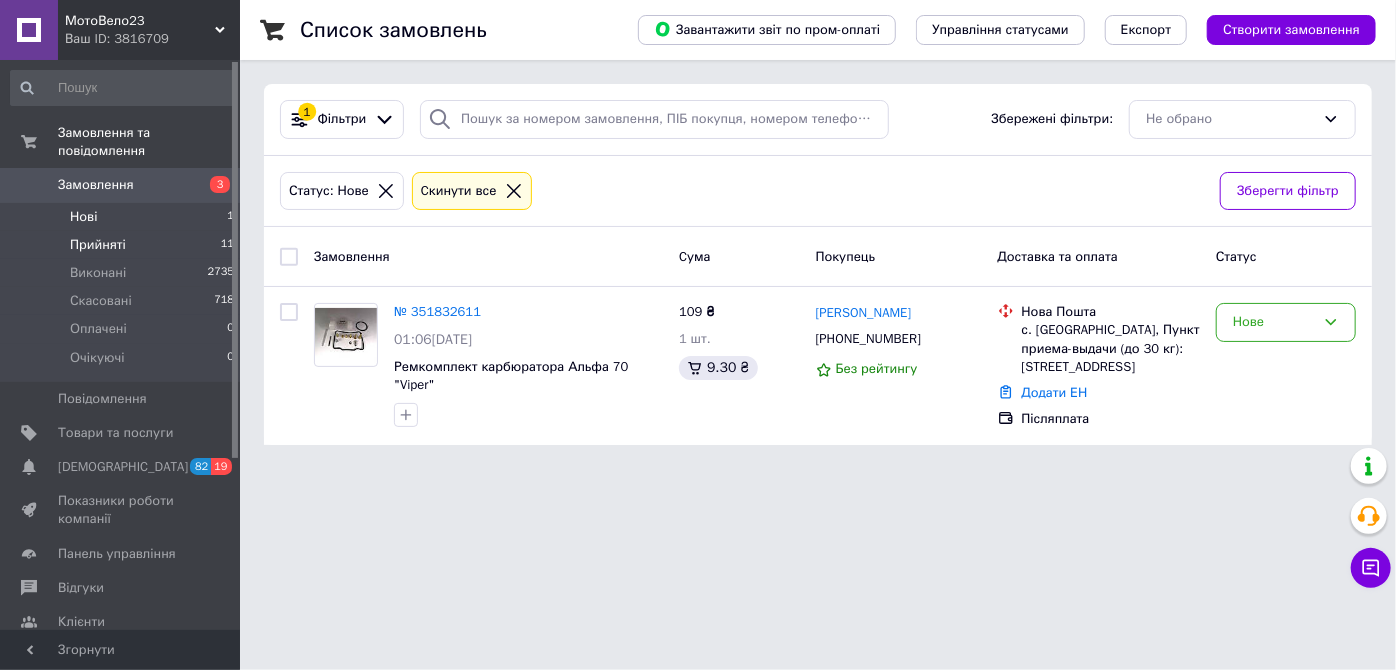 click on "Прийняті" at bounding box center [98, 245] 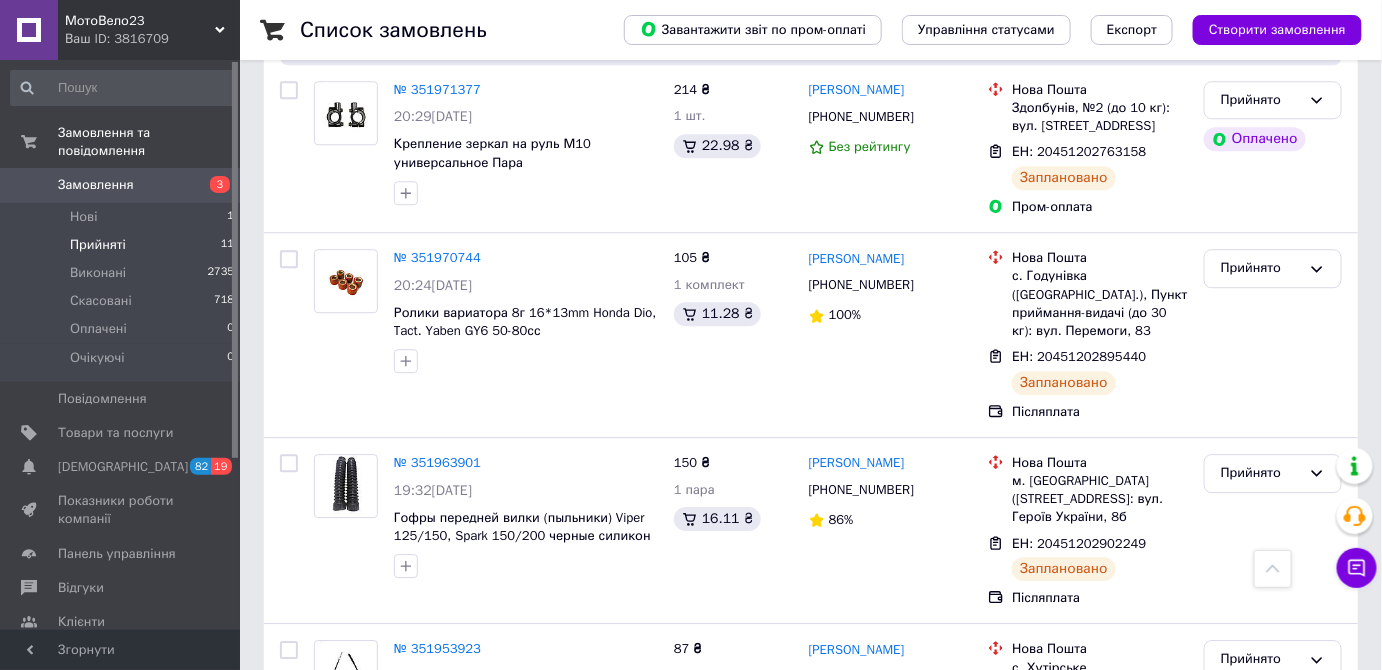 scroll, scrollTop: 1809, scrollLeft: 0, axis: vertical 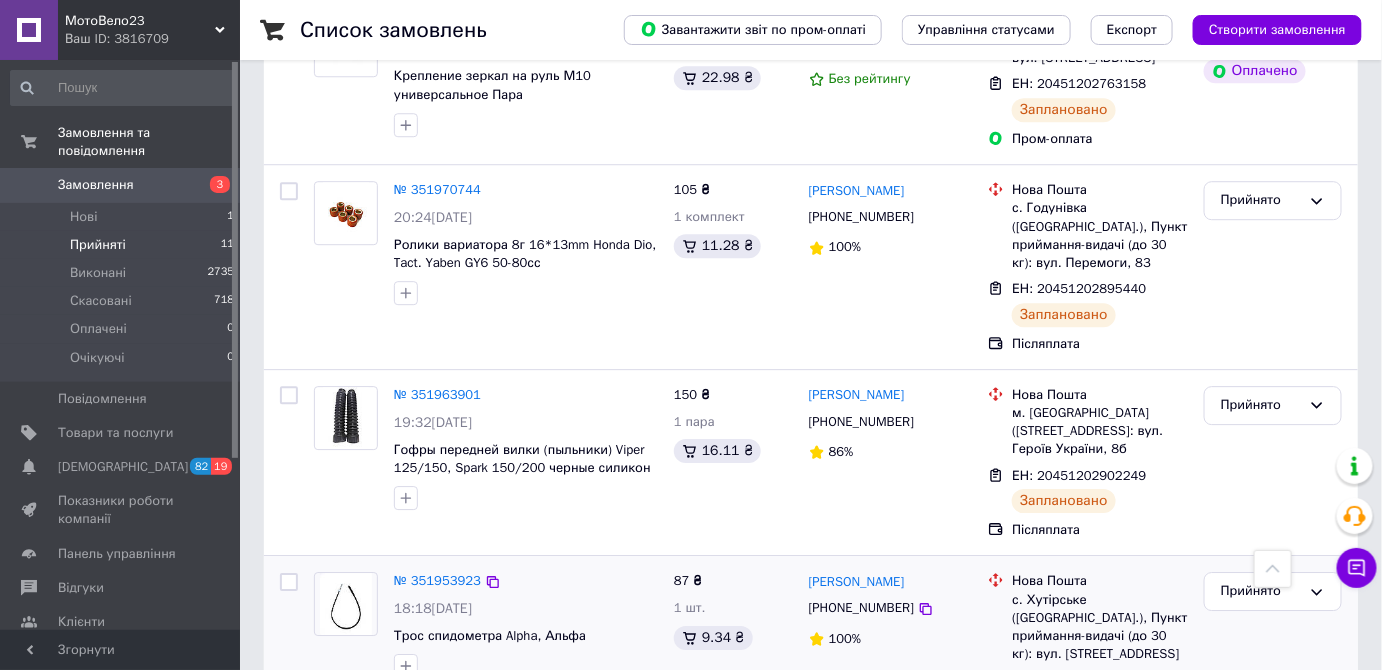 click at bounding box center (345, 604) 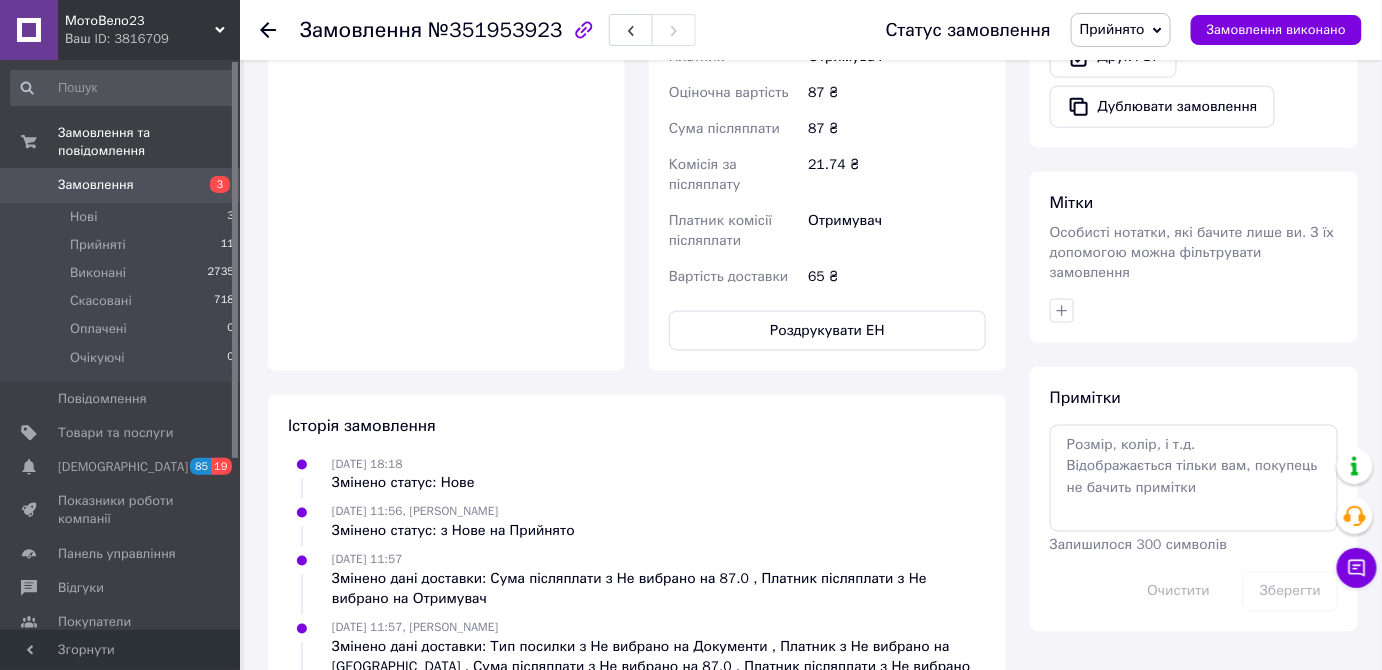 scroll, scrollTop: 818, scrollLeft: 0, axis: vertical 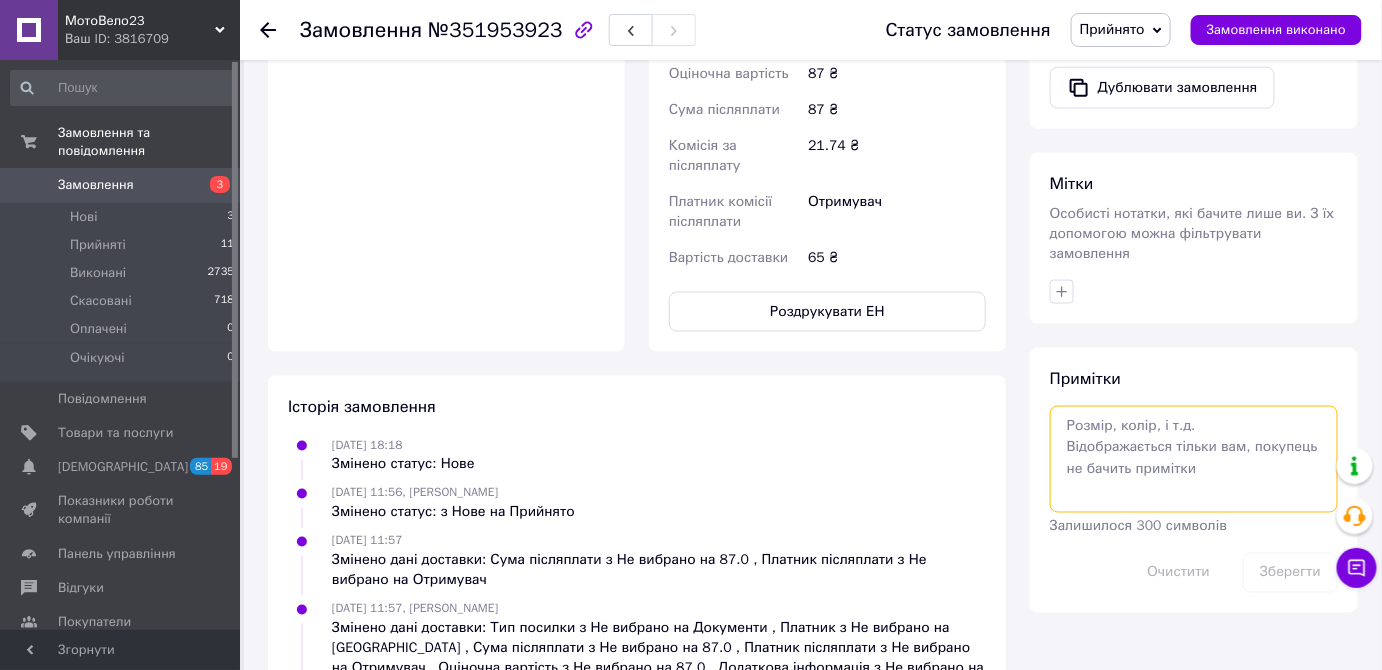 click at bounding box center (1194, 459) 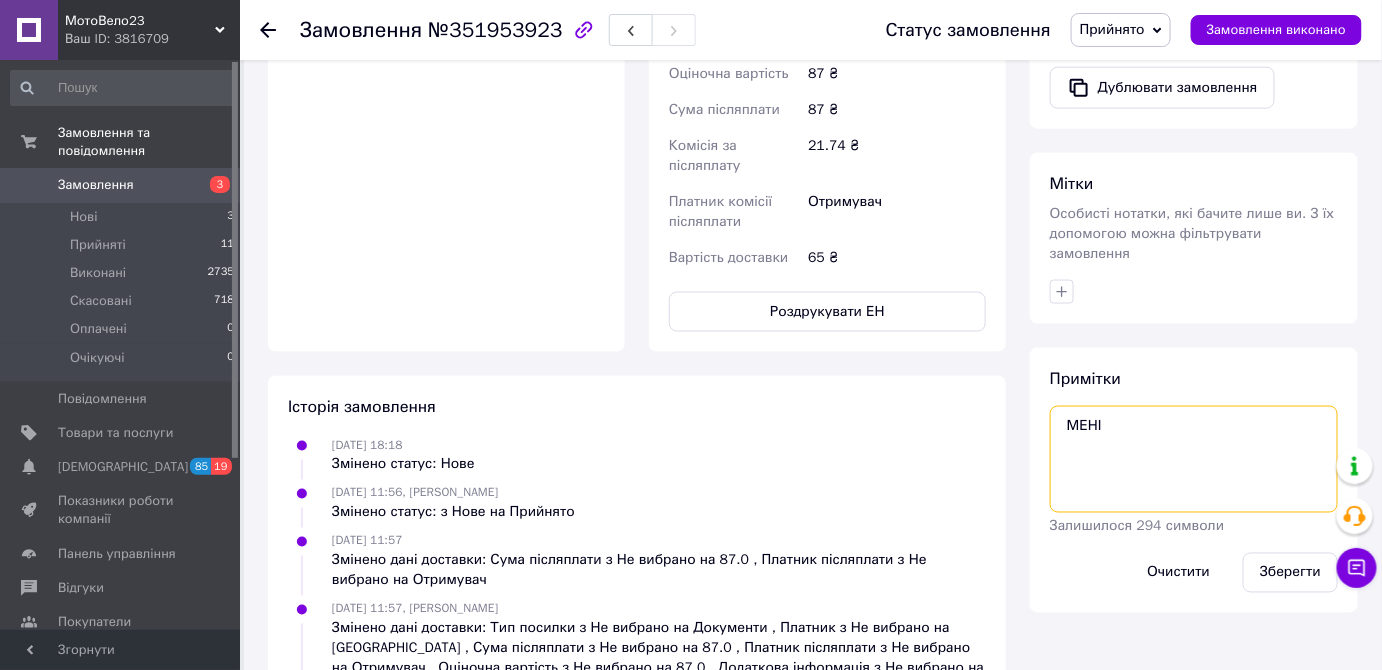 paste on "Поршень DIO AF56\57,CREA SCOOPY AF55, ZOOMER AF58 +0.50 (38.50) "MSU" \А" 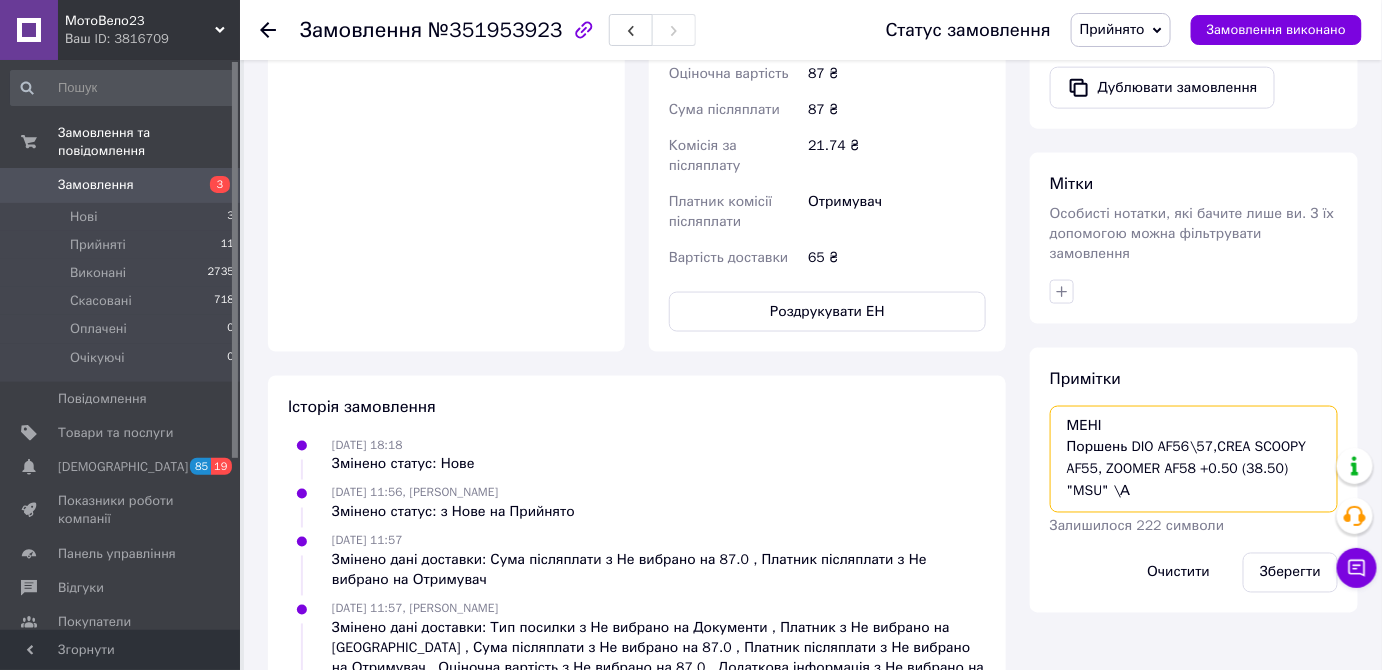 paste on "013325" 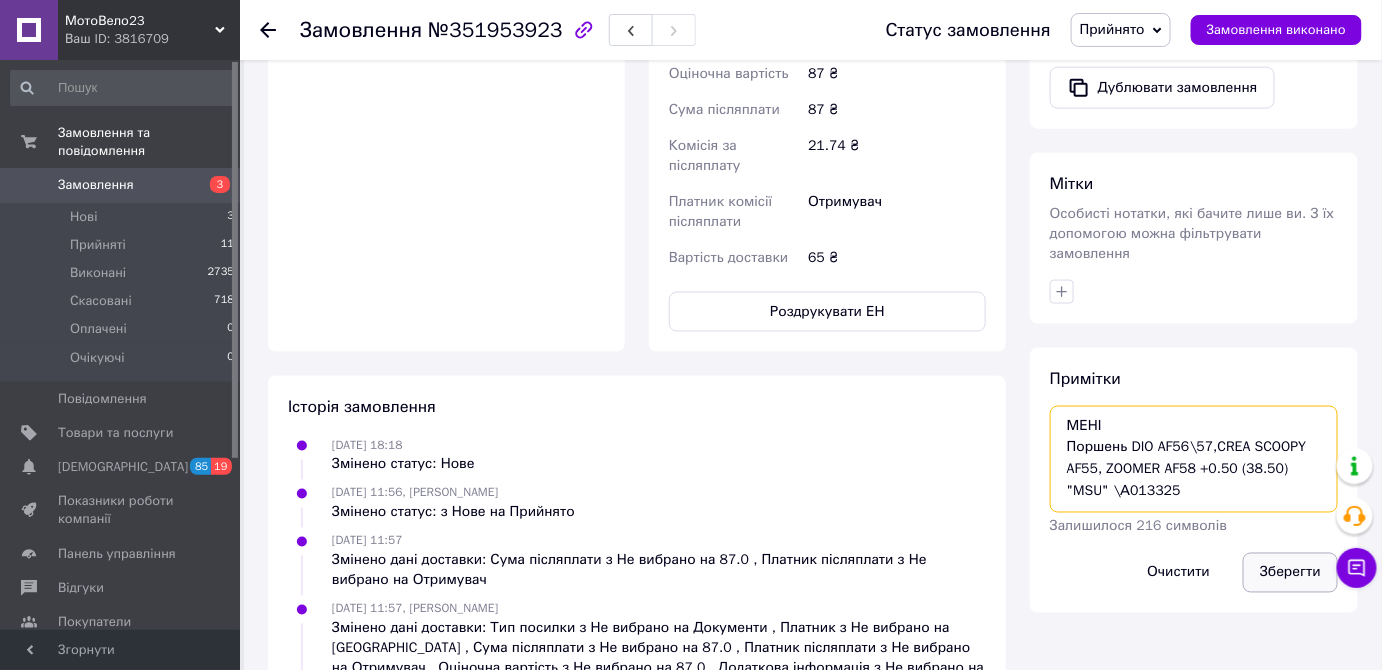 type on "МЕНІ
Поршень DIO AF56\57,CREA SCOOPY AF55, ZOOMER AF58 +0.50 (38.50) "MSU" \А013325" 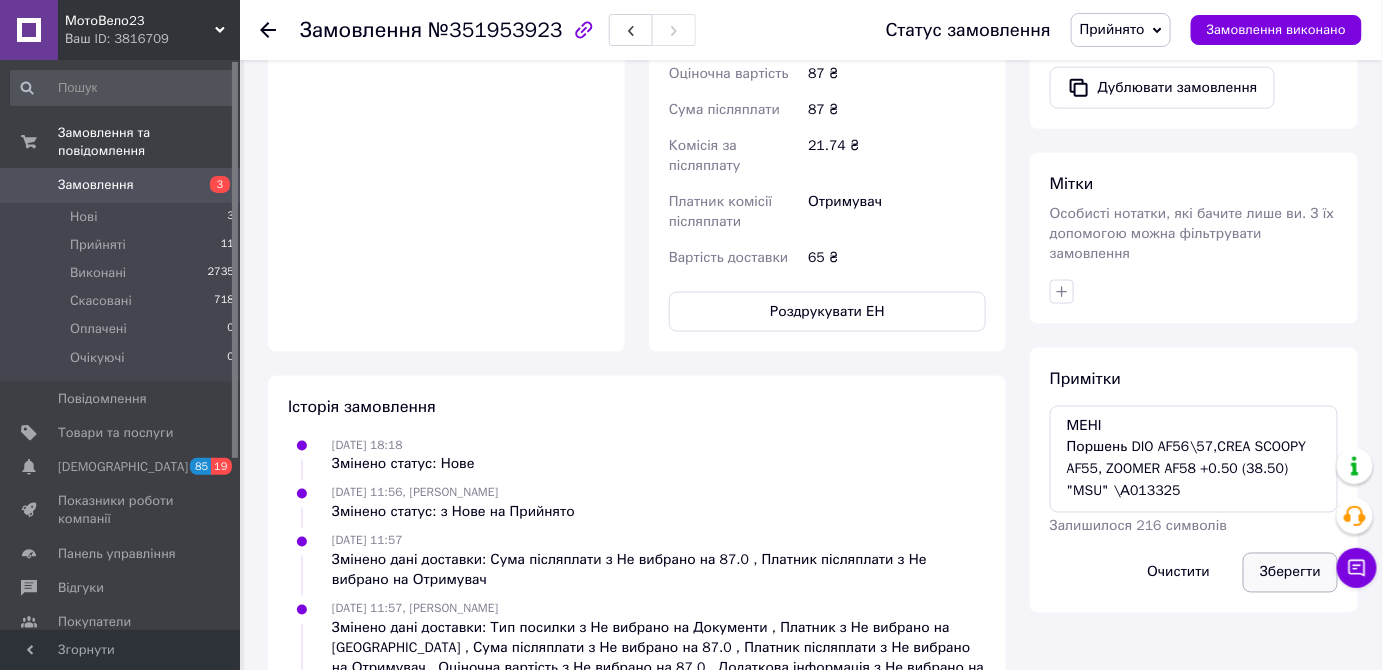 click on "Зберегти" at bounding box center [1290, 573] 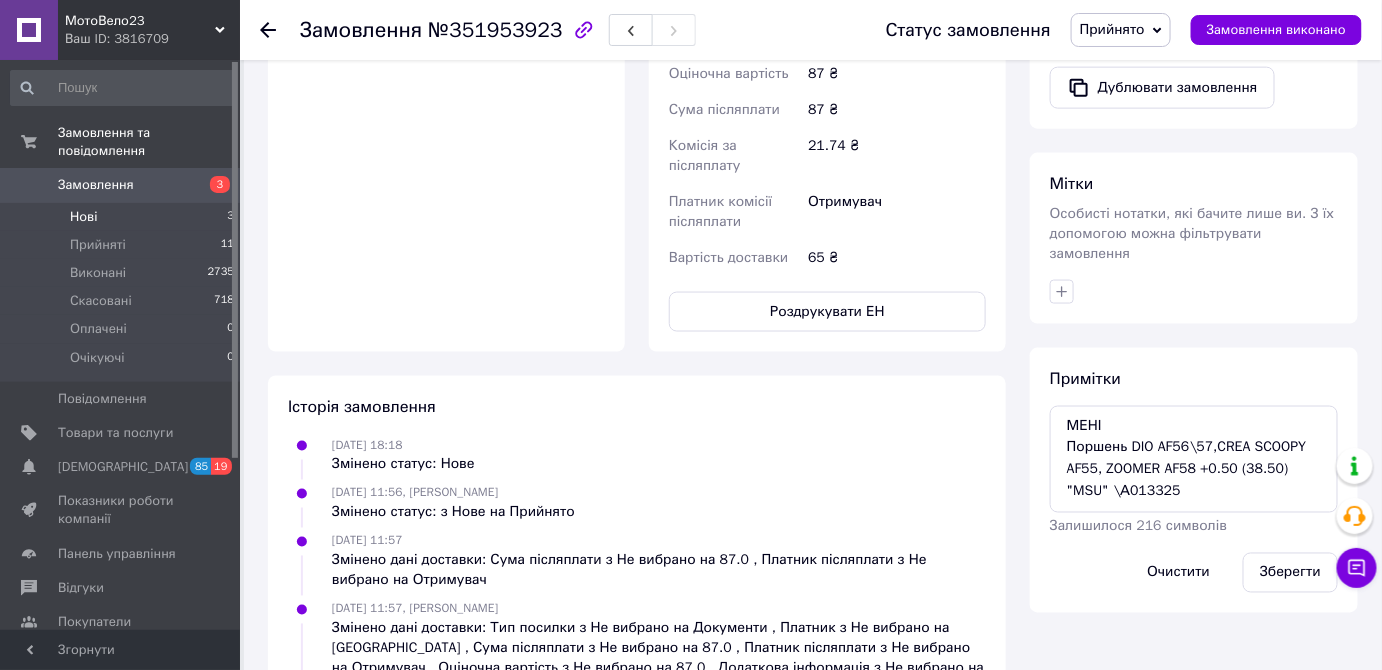 click on "Нові" at bounding box center (83, 217) 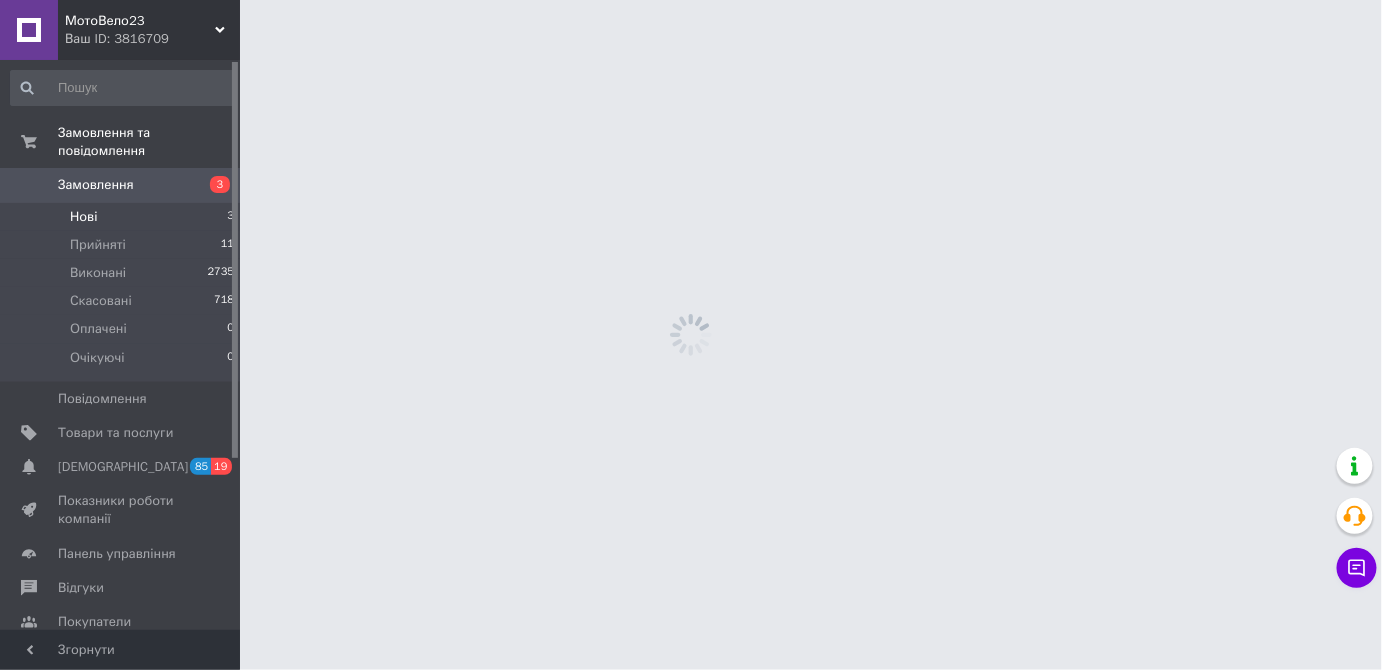 scroll, scrollTop: 0, scrollLeft: 0, axis: both 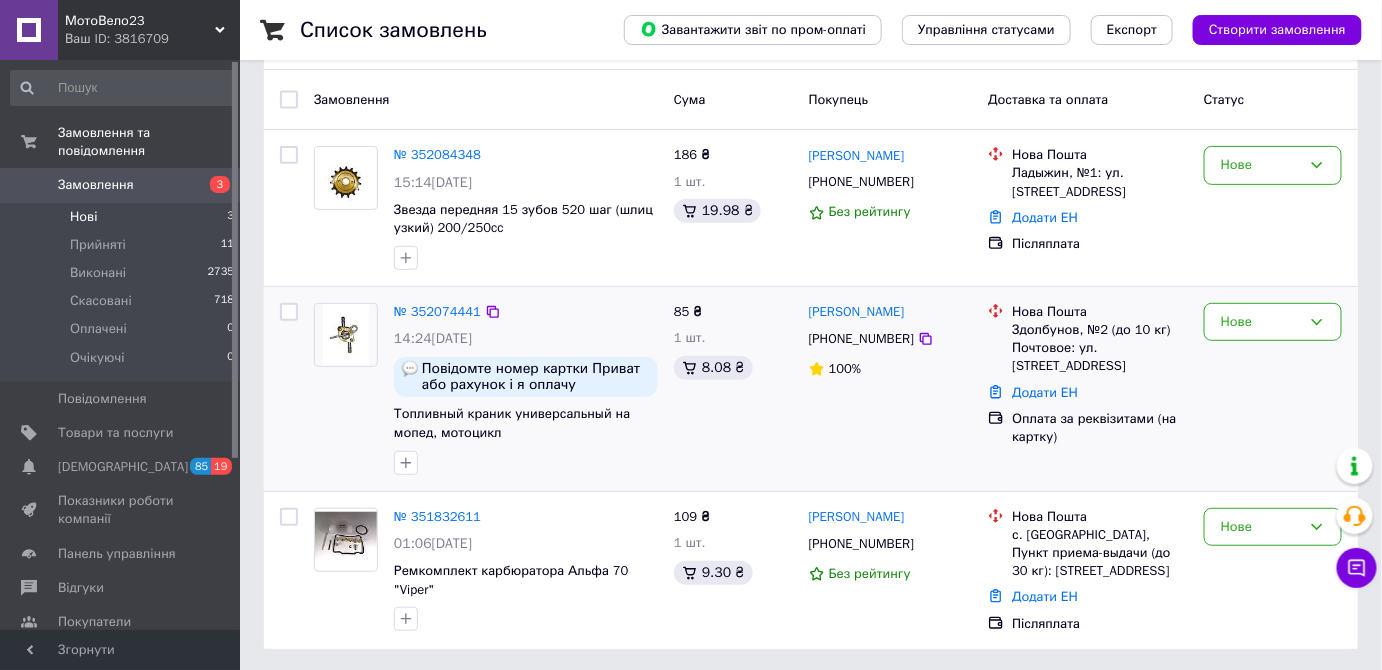 click at bounding box center (346, 335) 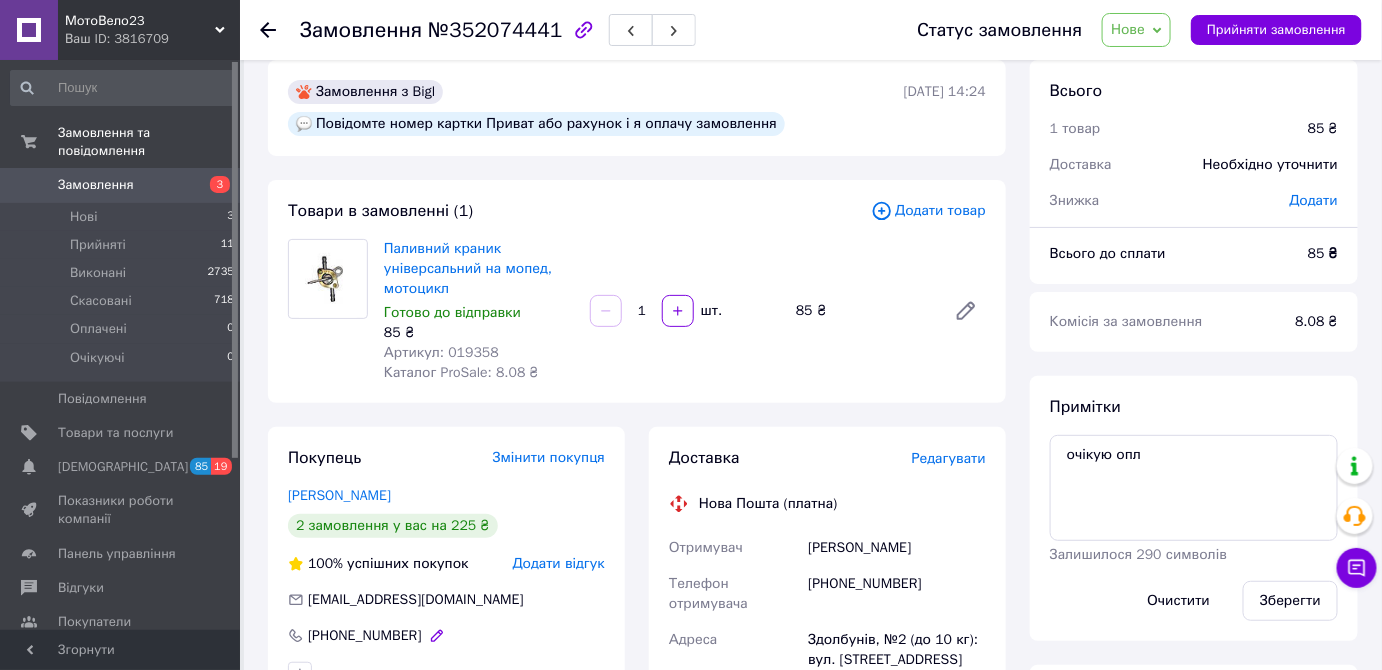 scroll, scrollTop: 0, scrollLeft: 0, axis: both 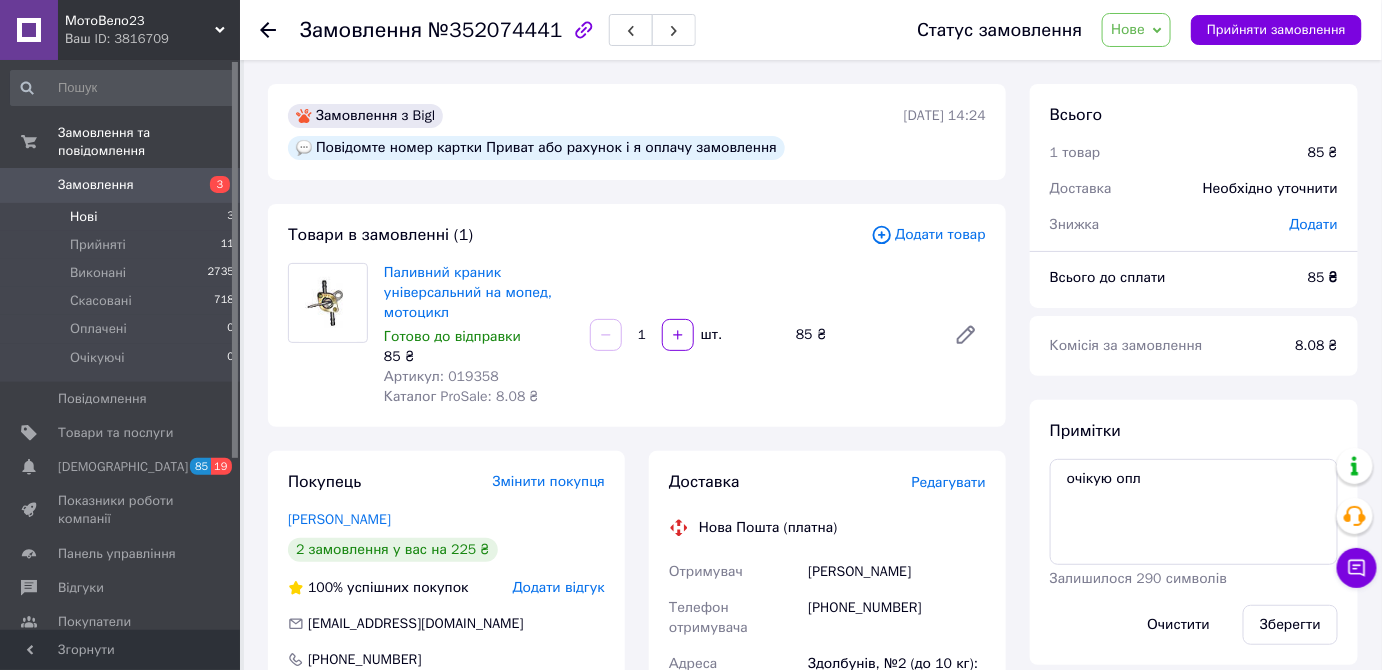 click on "Нові" at bounding box center (83, 217) 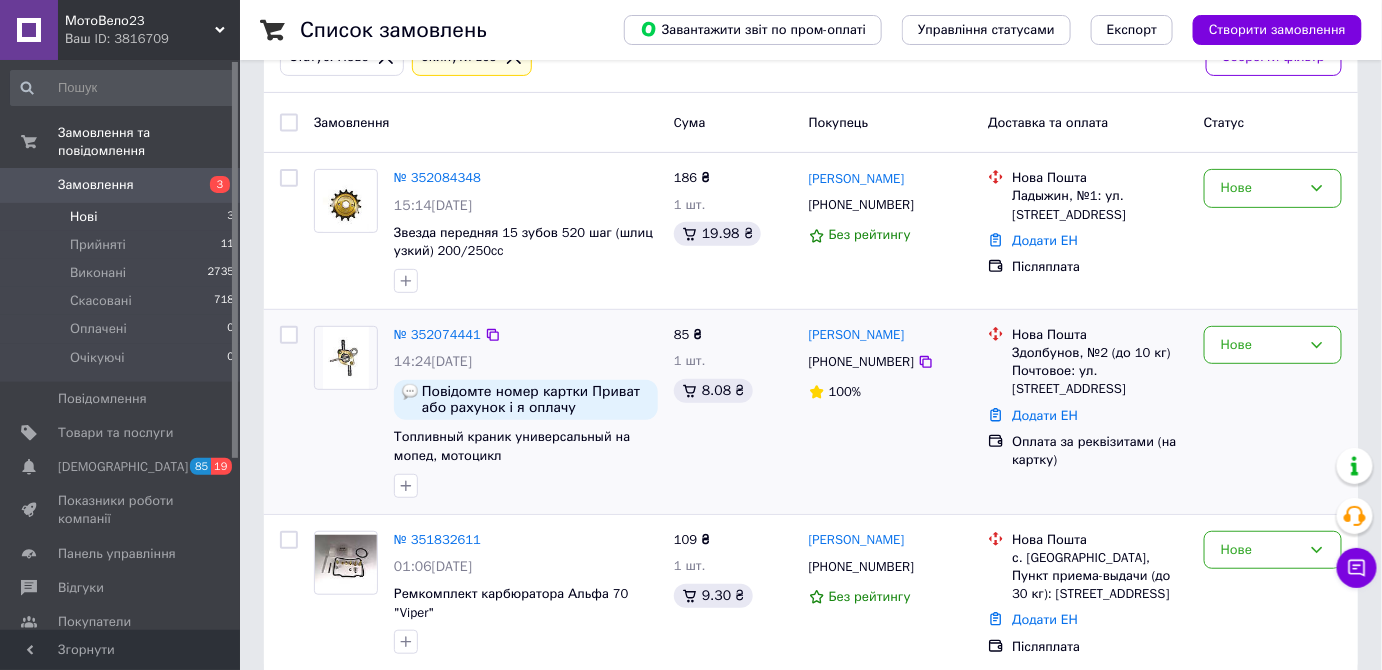 scroll, scrollTop: 157, scrollLeft: 0, axis: vertical 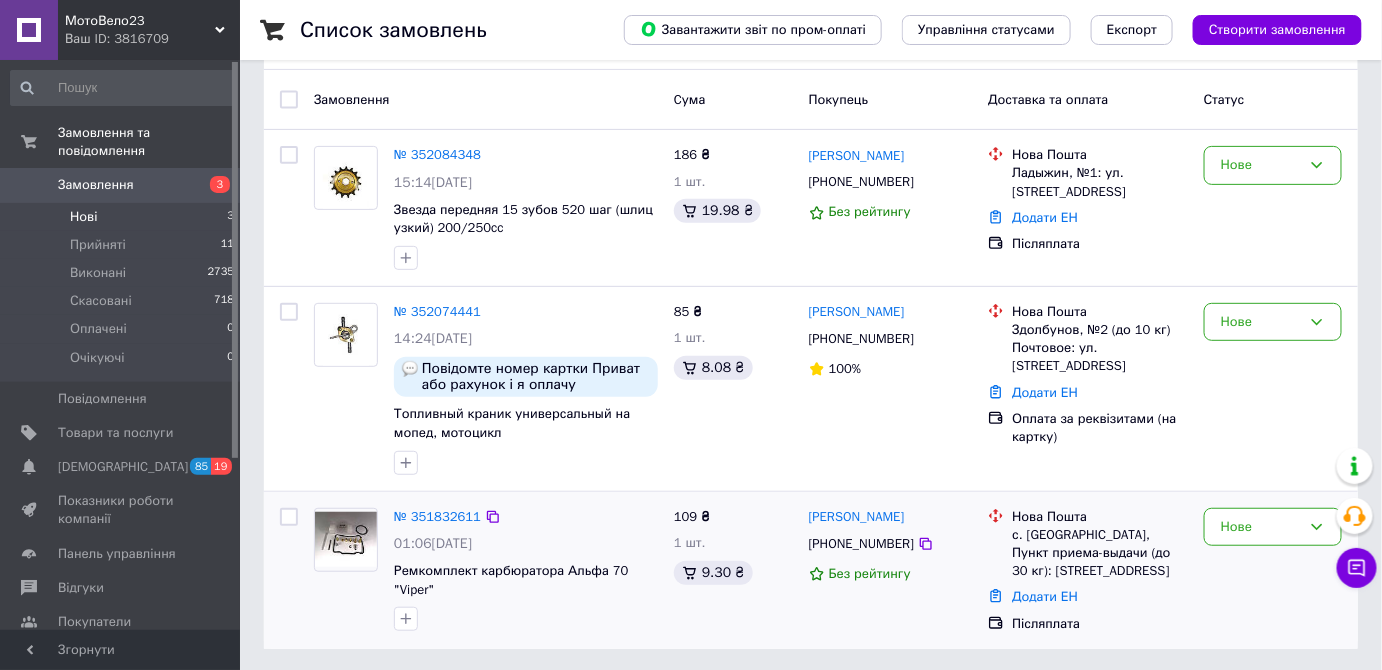 click at bounding box center (346, 539) 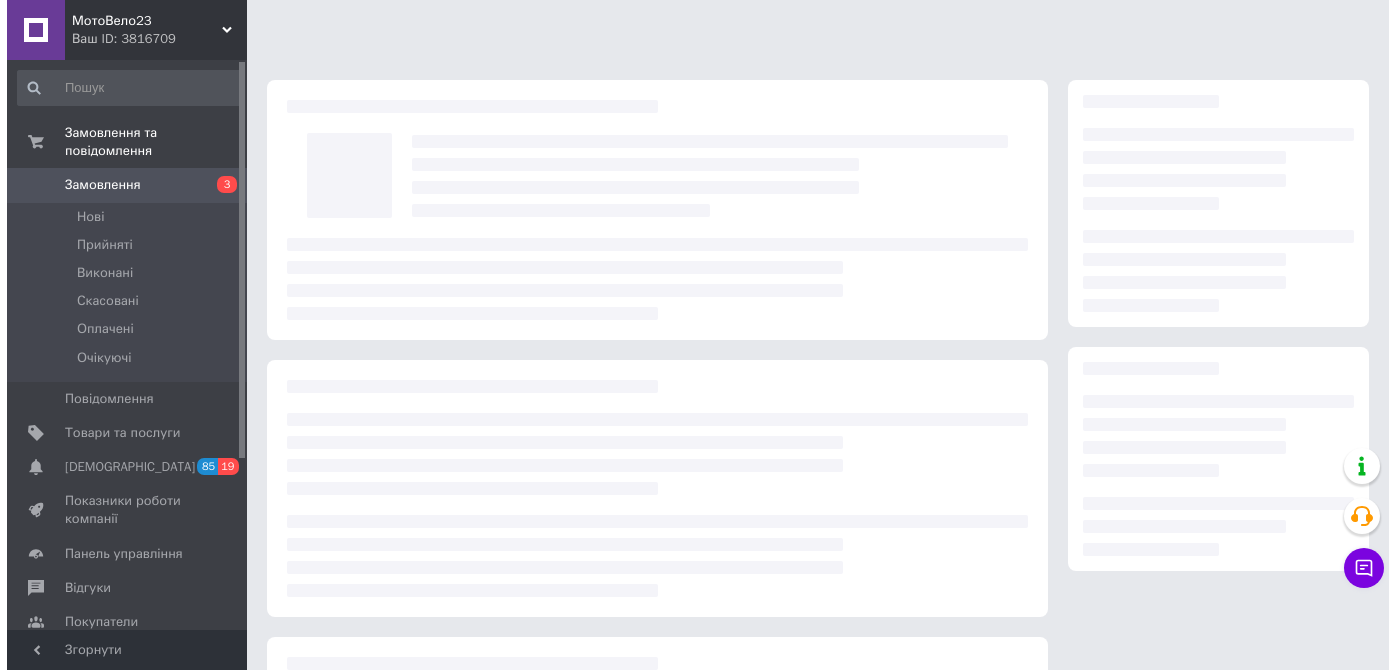 scroll, scrollTop: 0, scrollLeft: 0, axis: both 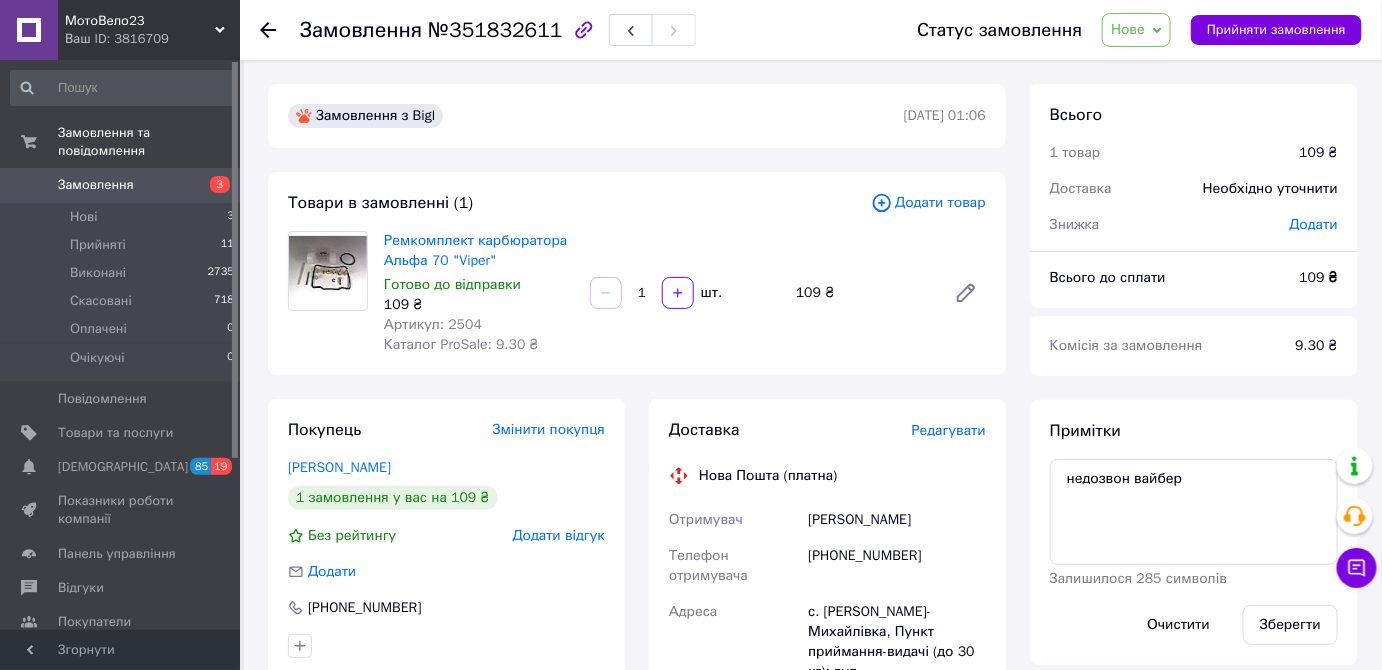 click on "Нове" at bounding box center (1128, 29) 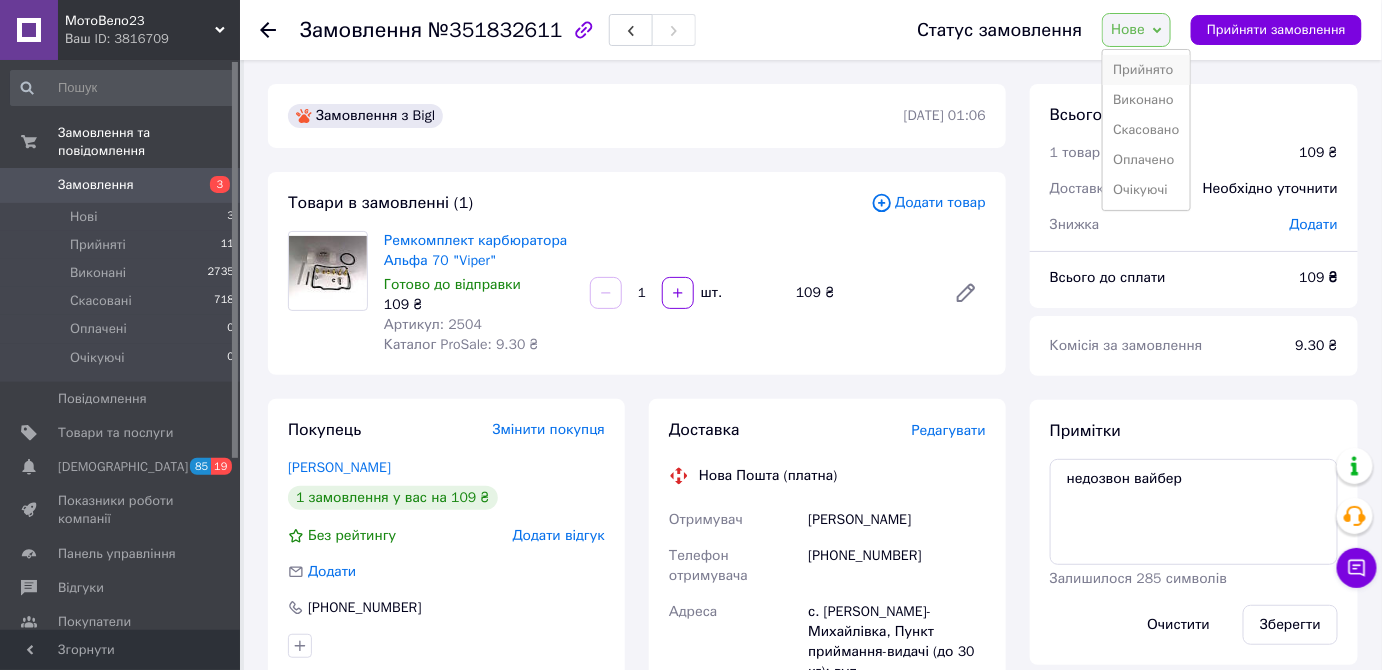 click on "Прийнято" at bounding box center [1146, 70] 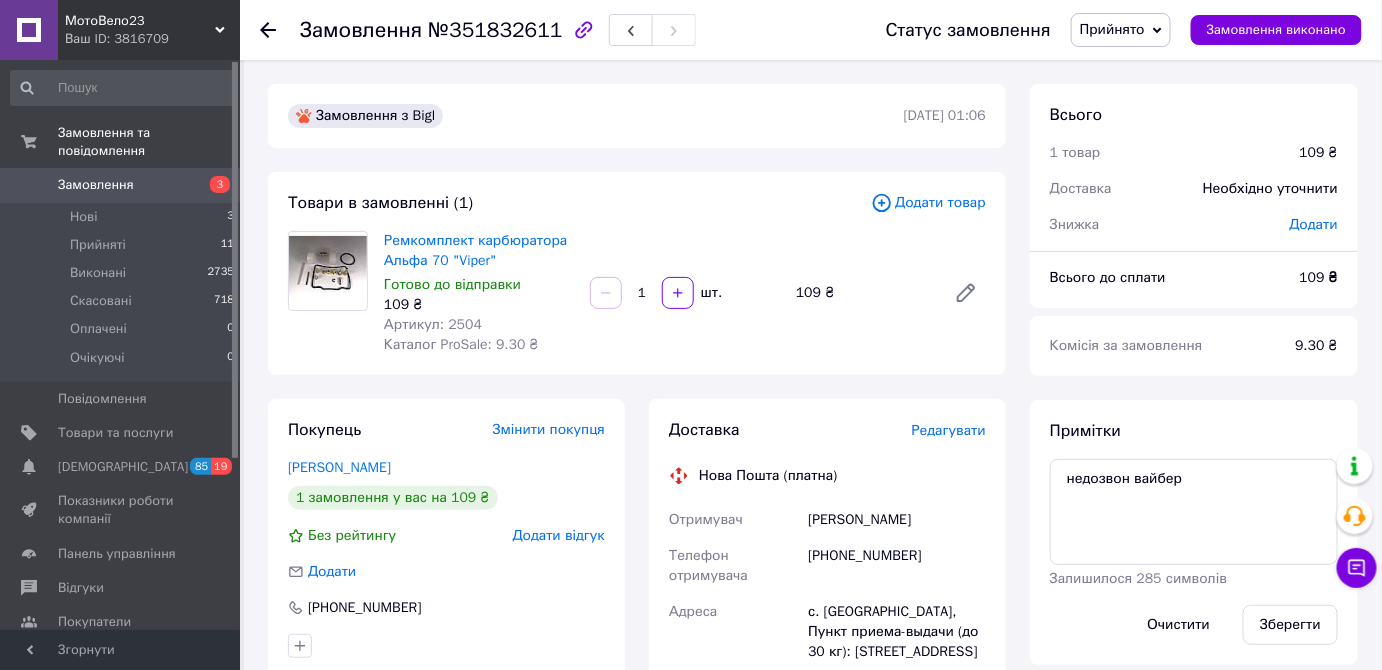 click on "Редагувати" at bounding box center (949, 430) 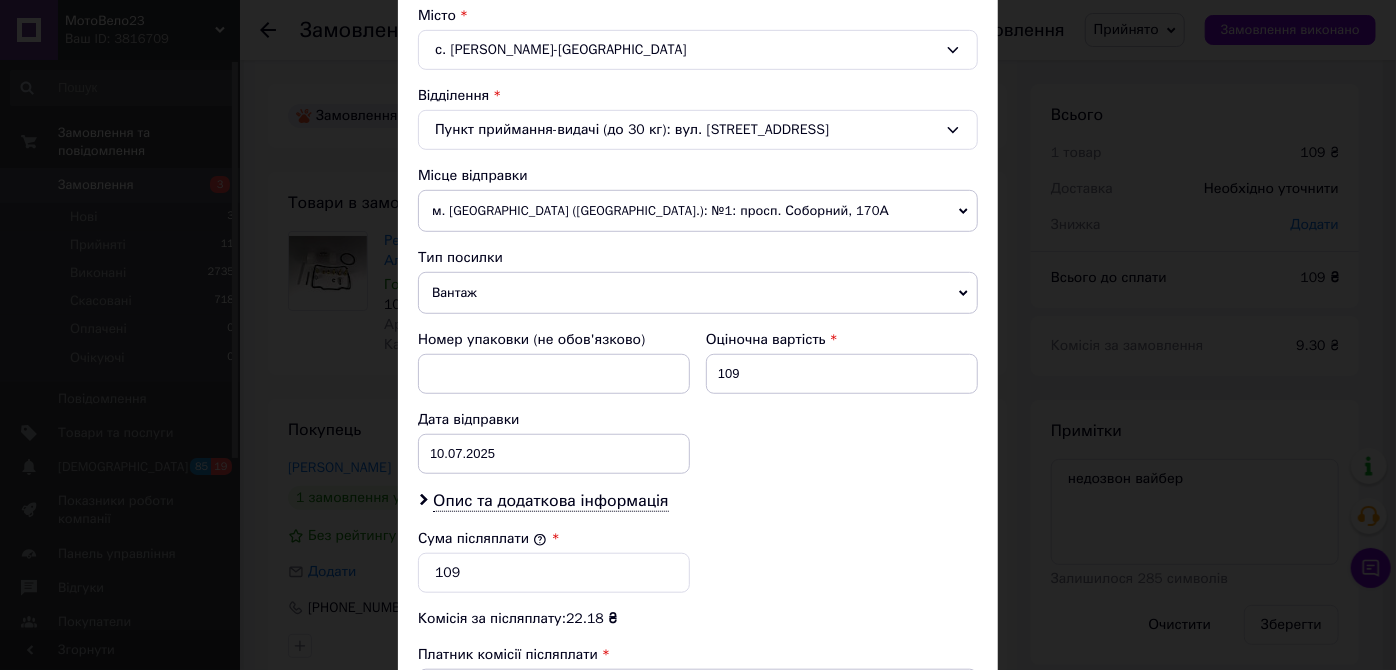 scroll, scrollTop: 545, scrollLeft: 0, axis: vertical 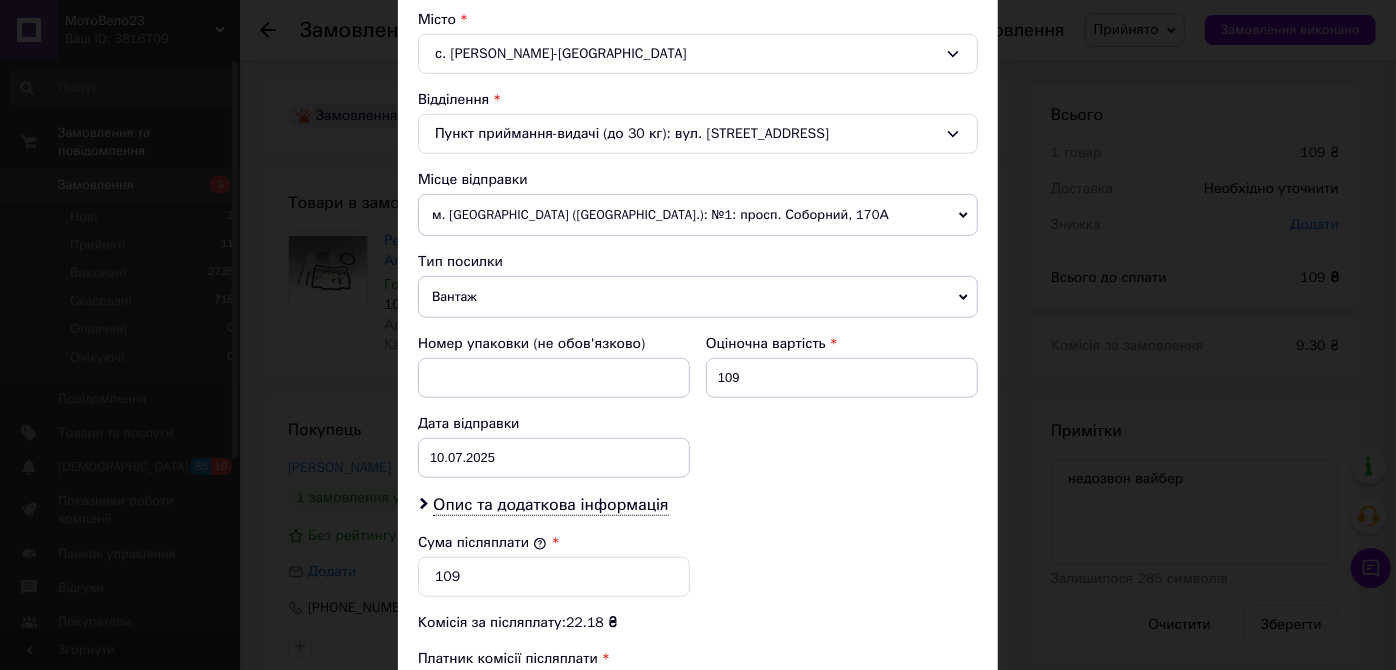 click 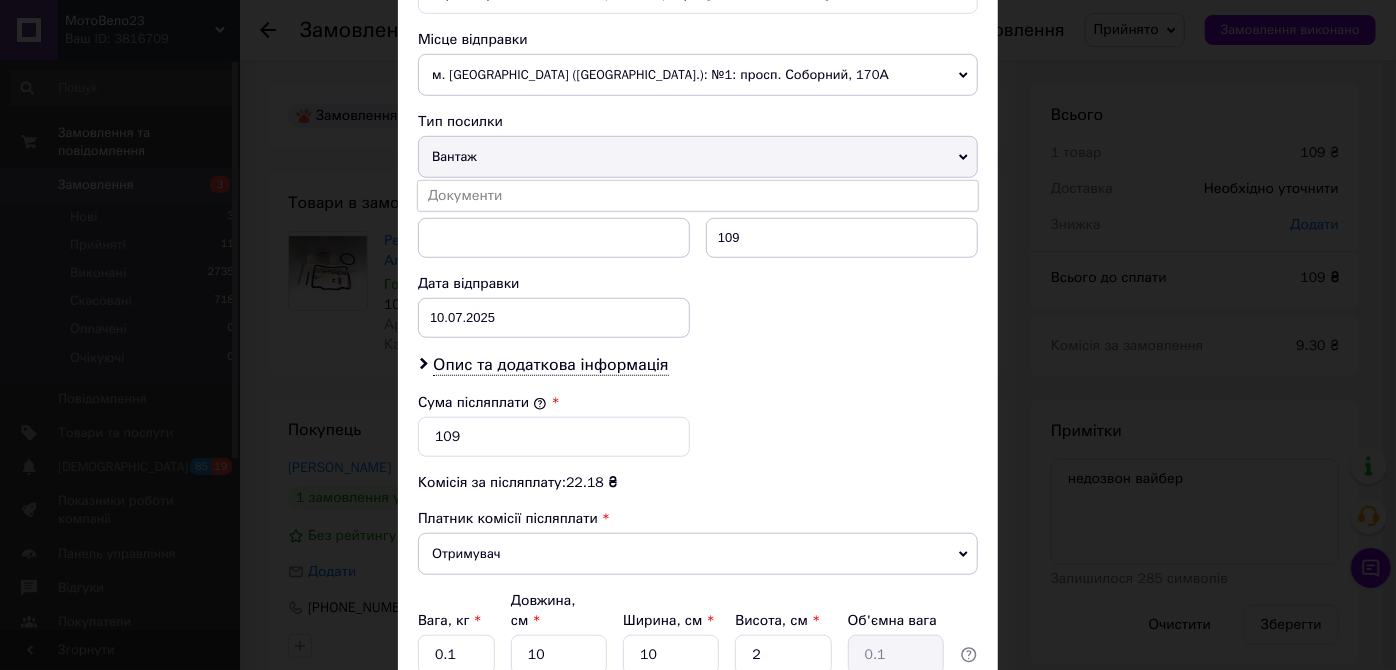 scroll, scrollTop: 545, scrollLeft: 0, axis: vertical 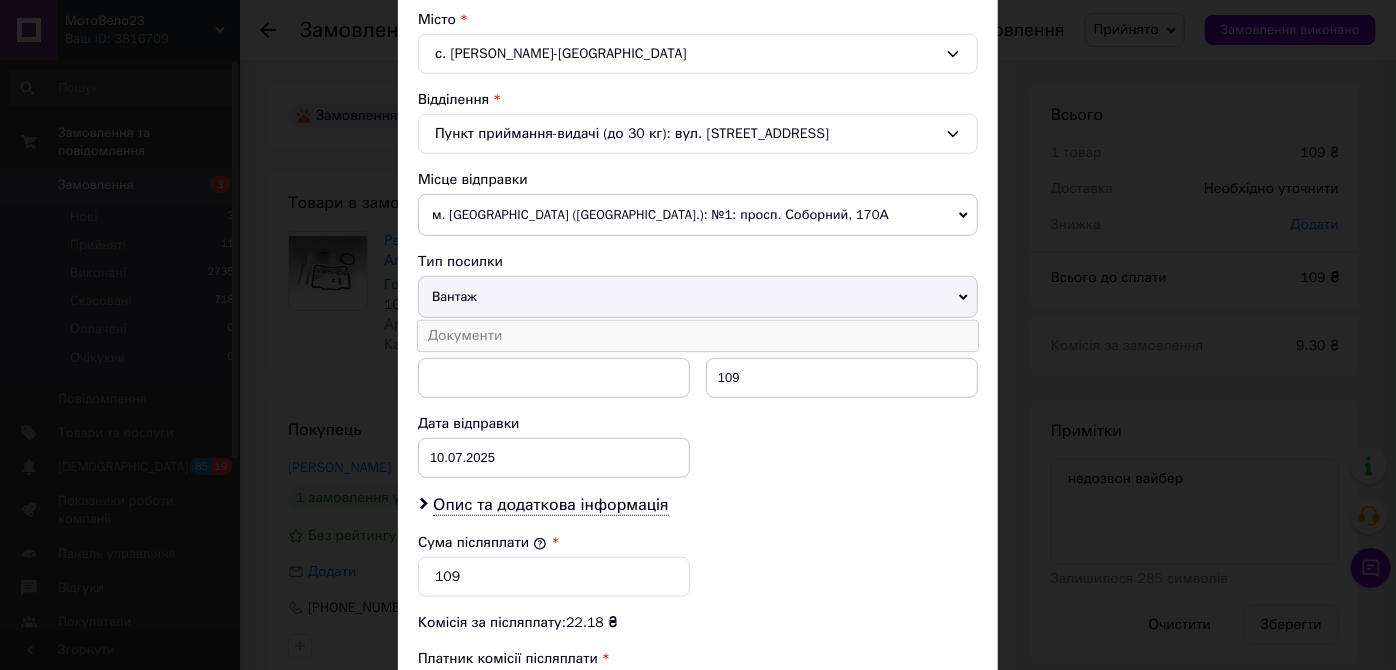 click on "Документи" at bounding box center (698, 336) 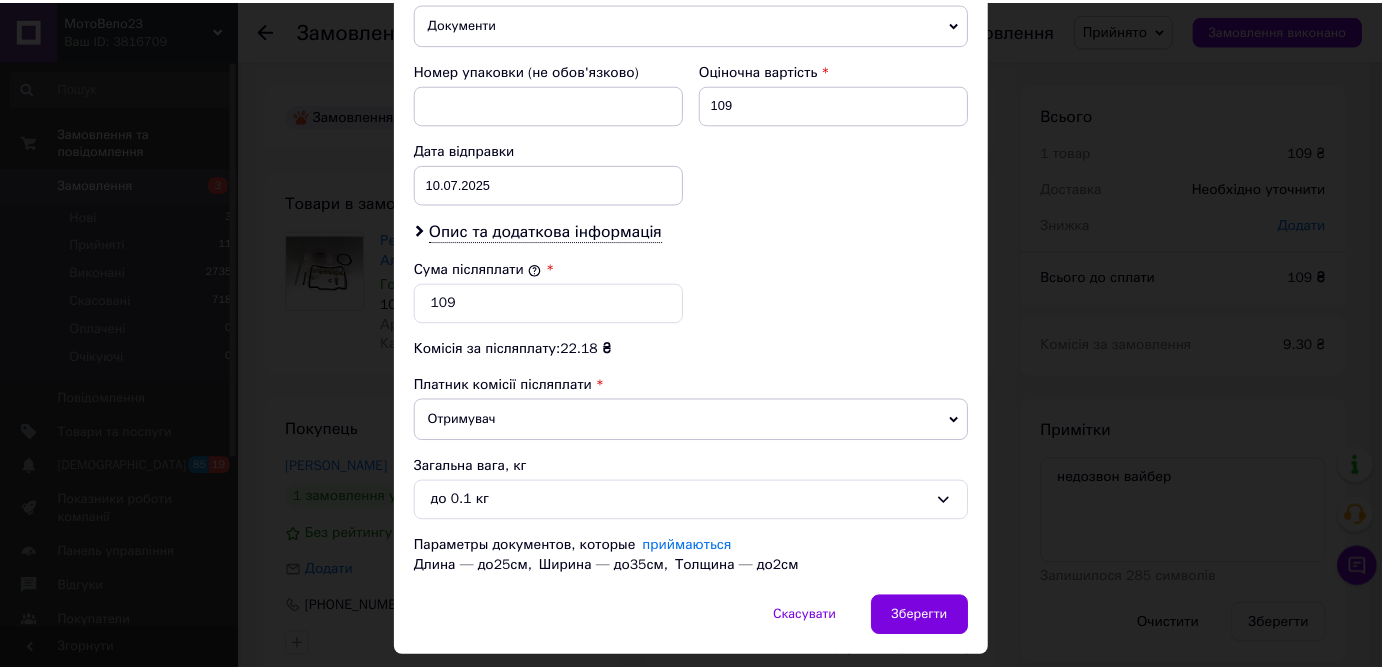 scroll, scrollTop: 866, scrollLeft: 0, axis: vertical 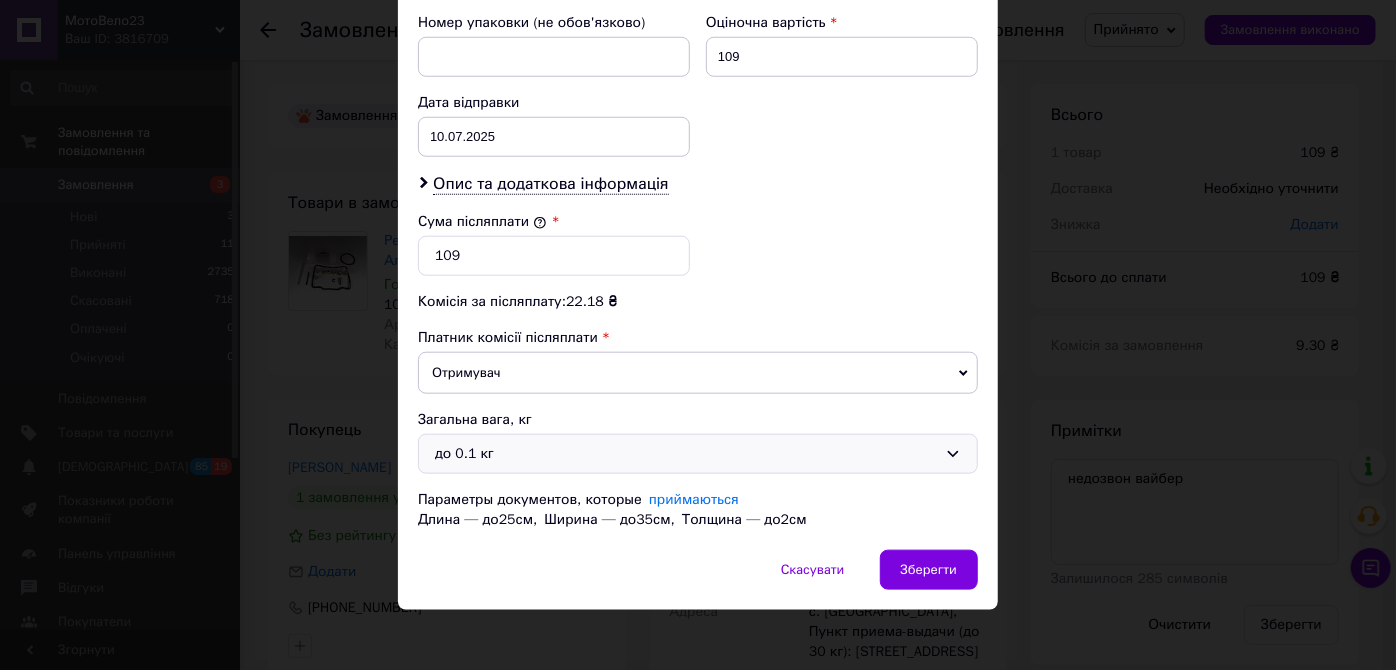 click 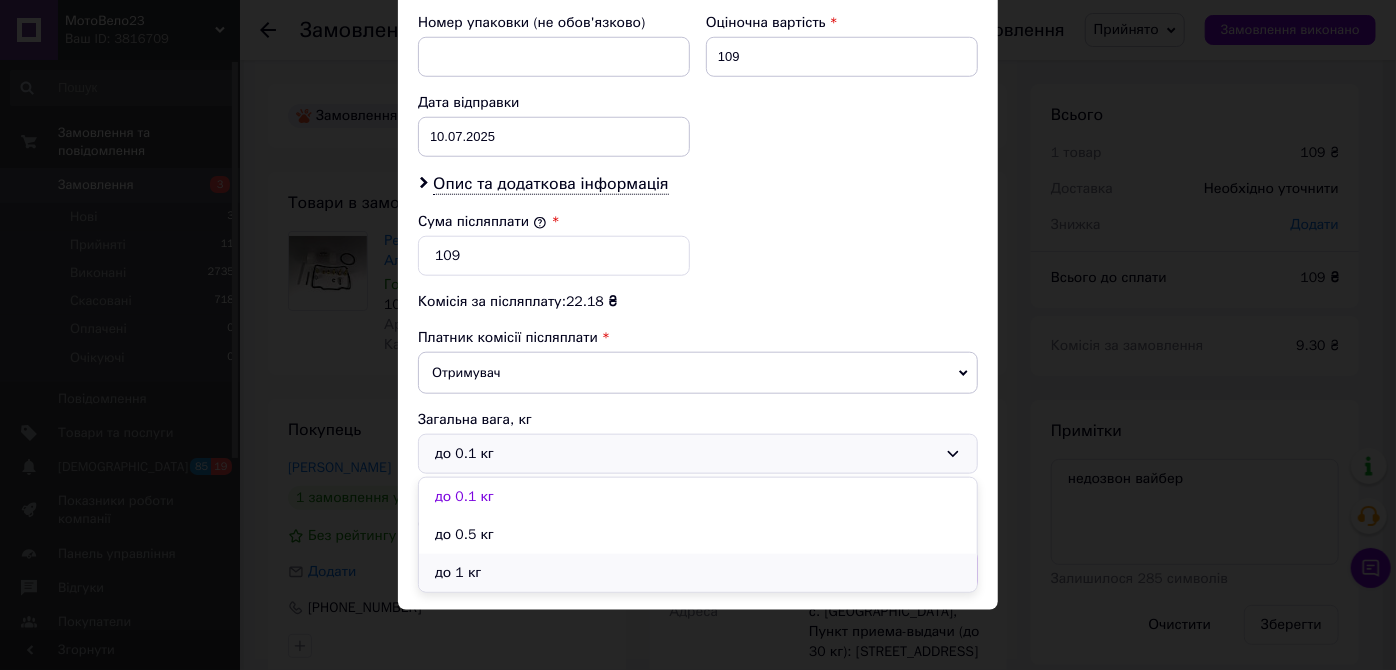 click on "до 1 кг" at bounding box center (698, 573) 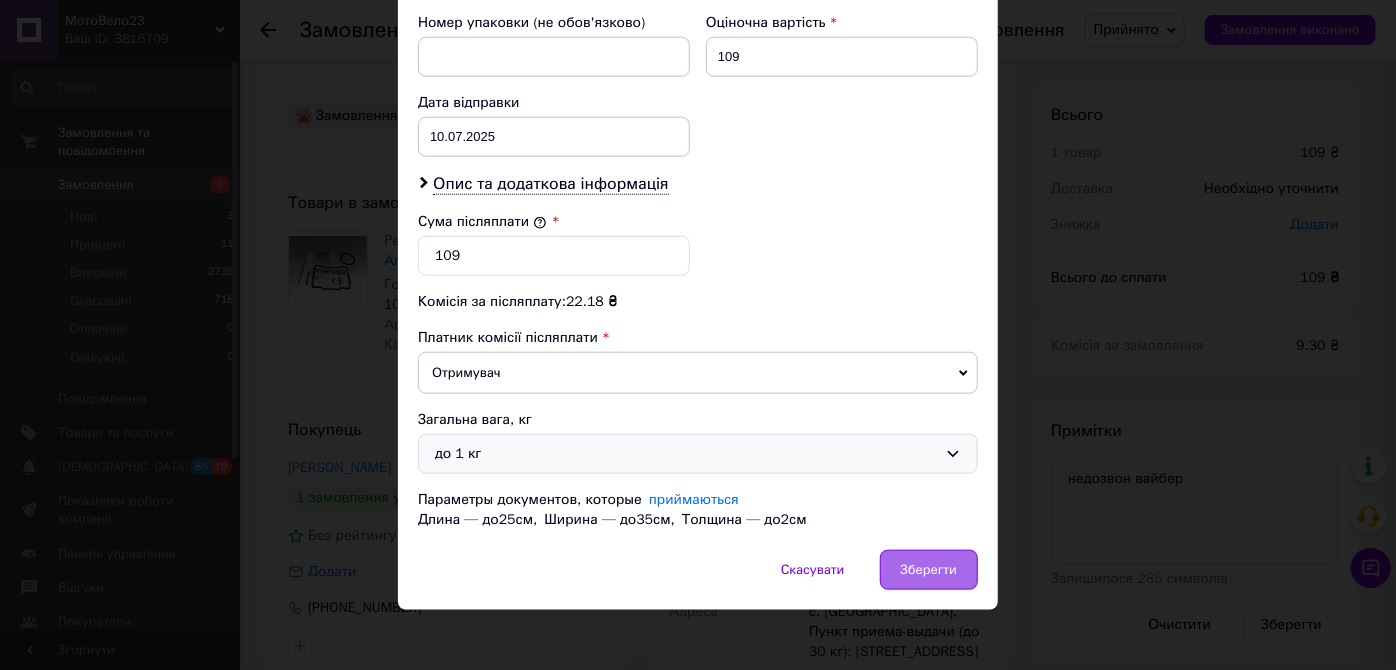 click on "Зберегти" at bounding box center [929, 570] 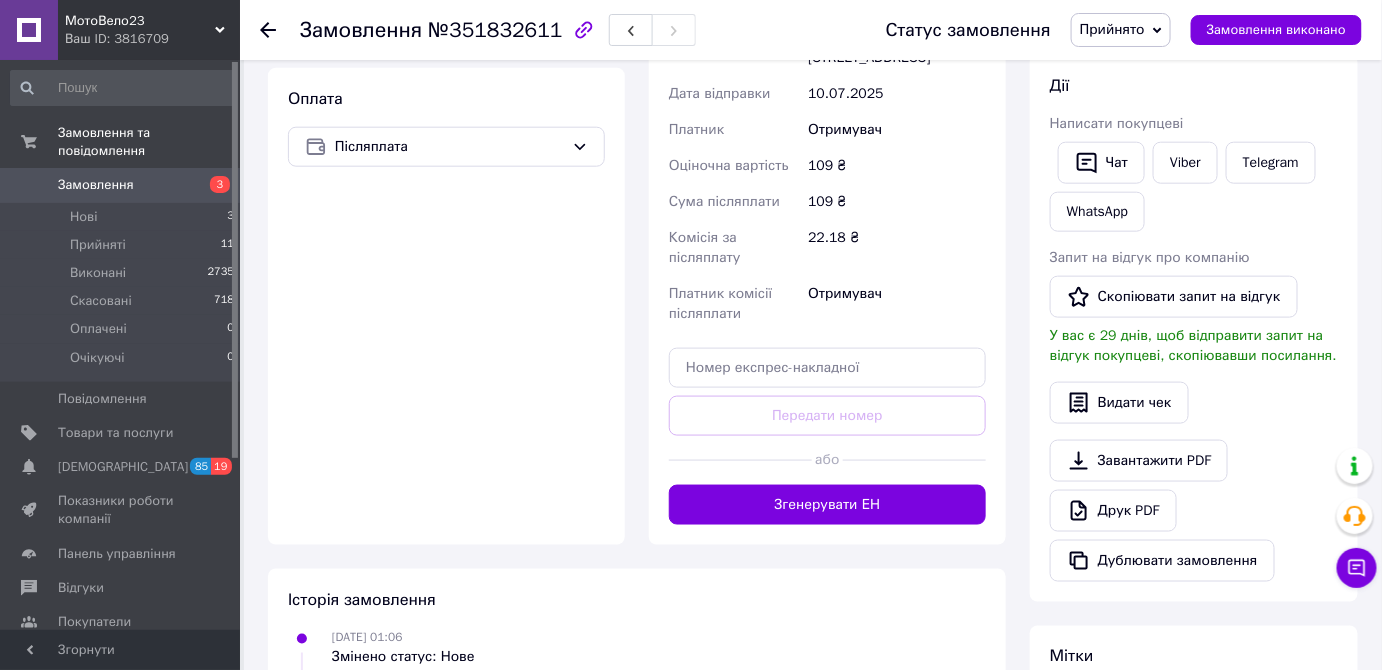 scroll, scrollTop: 636, scrollLeft: 0, axis: vertical 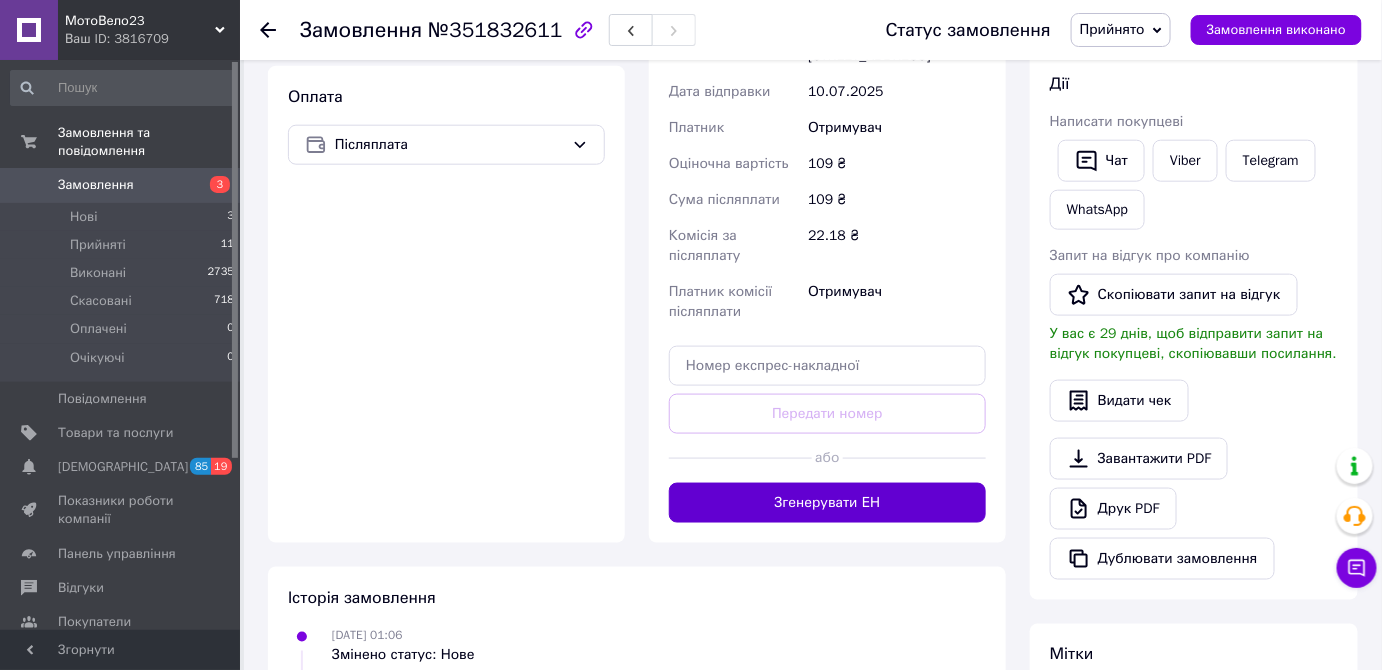 click on "Згенерувати ЕН" at bounding box center (827, 503) 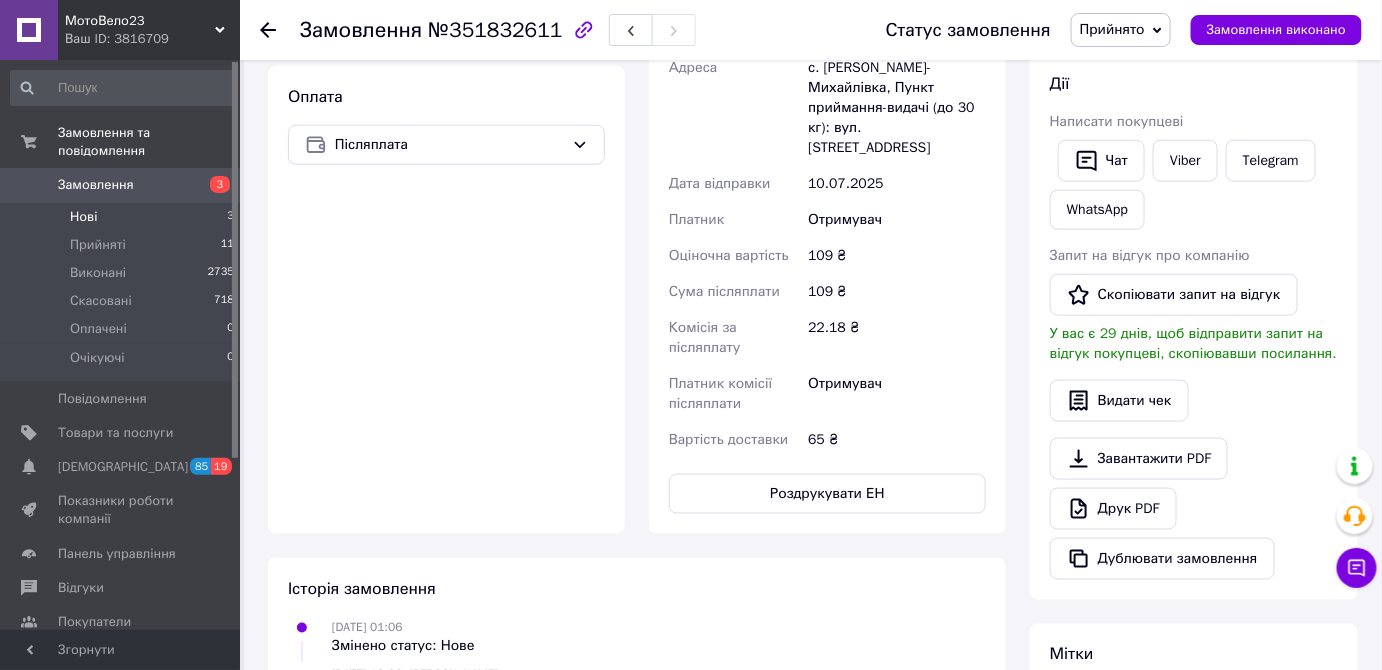 click on "Нові" at bounding box center (83, 217) 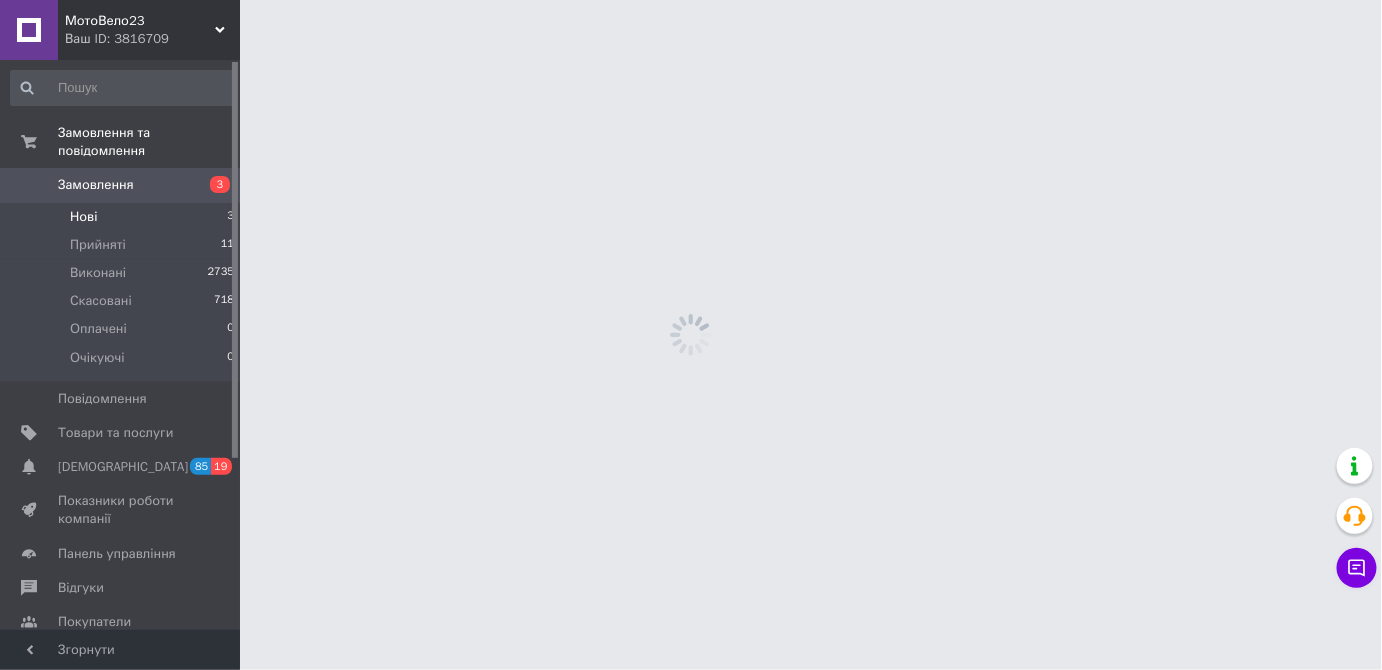 scroll, scrollTop: 0, scrollLeft: 0, axis: both 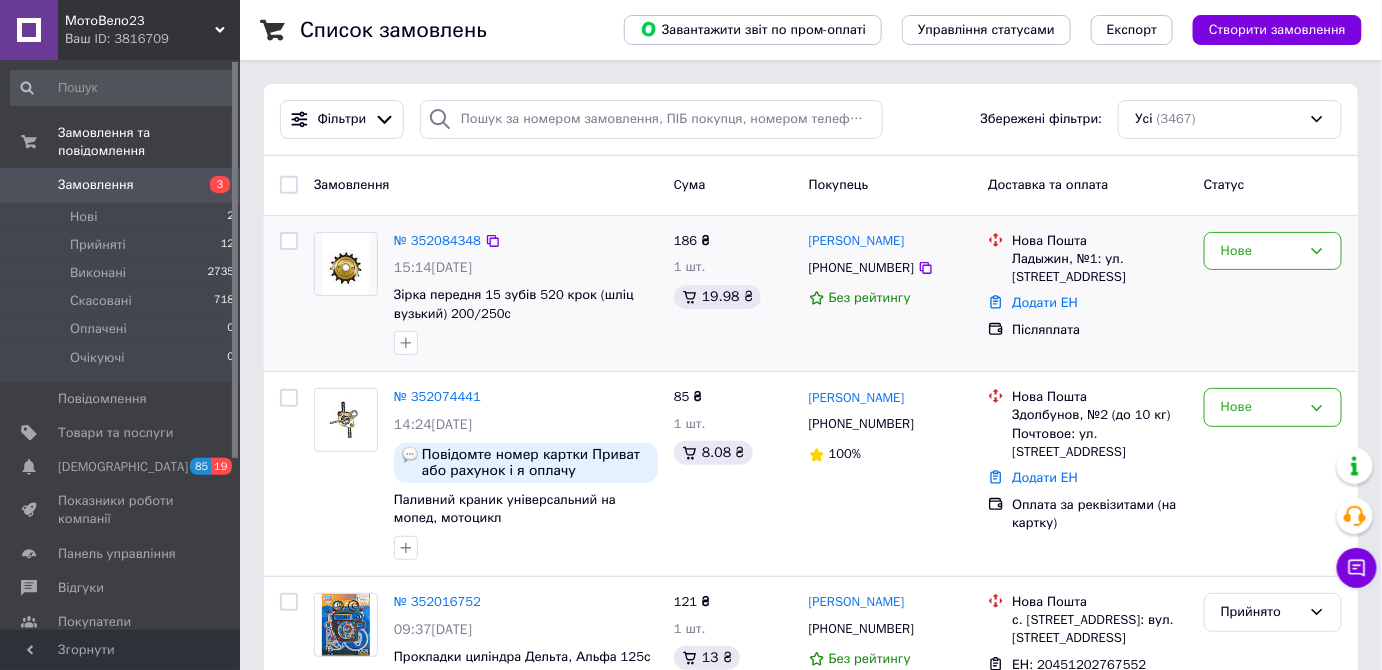 click at bounding box center (346, 264) 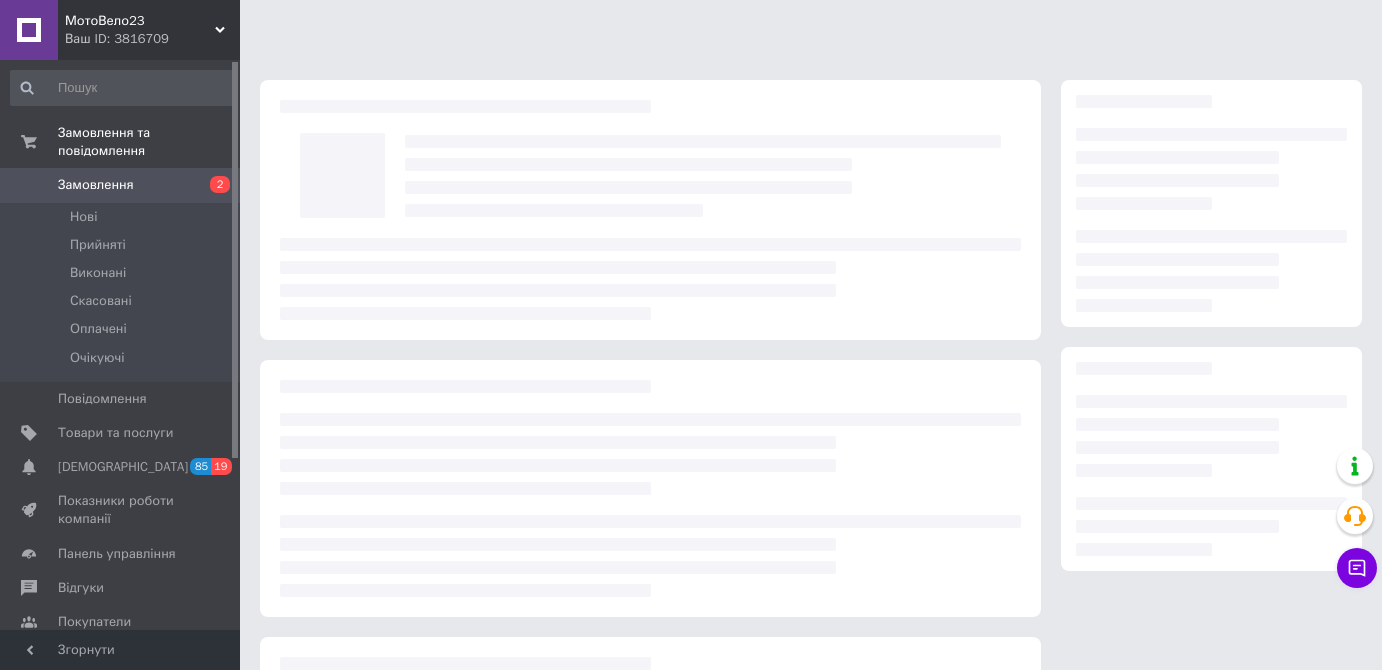 scroll, scrollTop: 0, scrollLeft: 0, axis: both 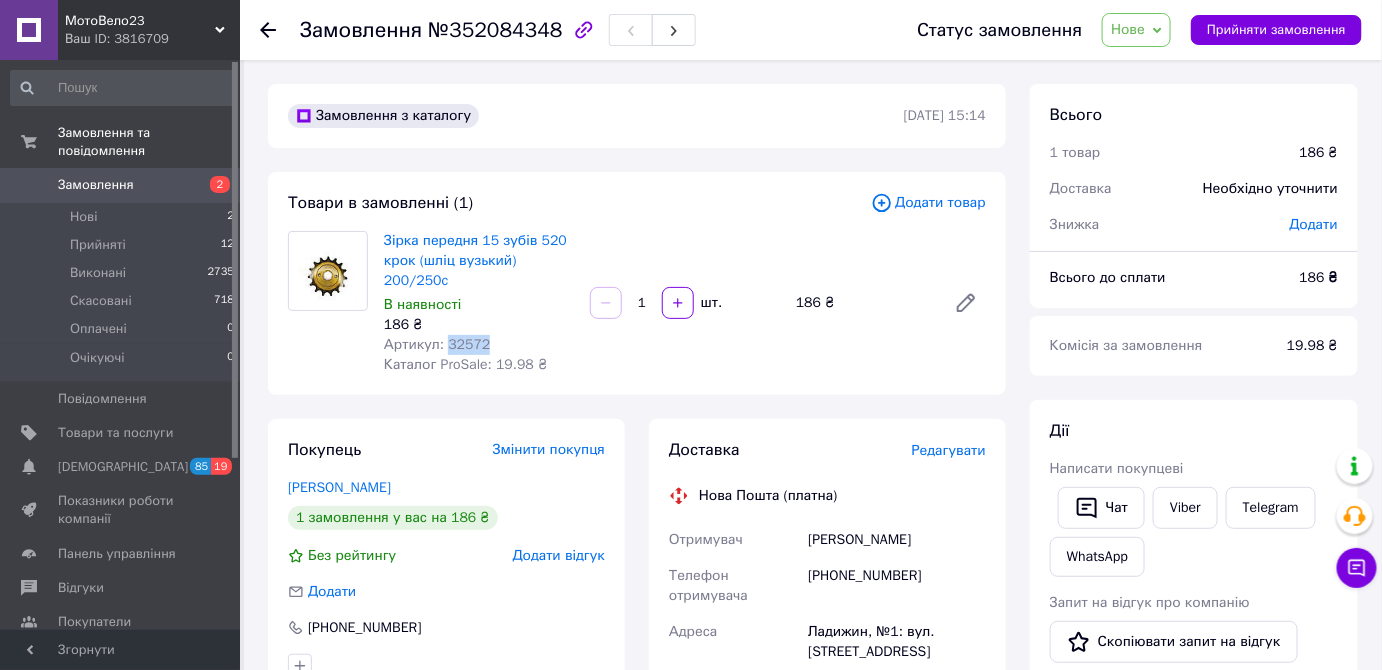 drag, startPoint x: 445, startPoint y: 322, endPoint x: 514, endPoint y: 325, distance: 69.065186 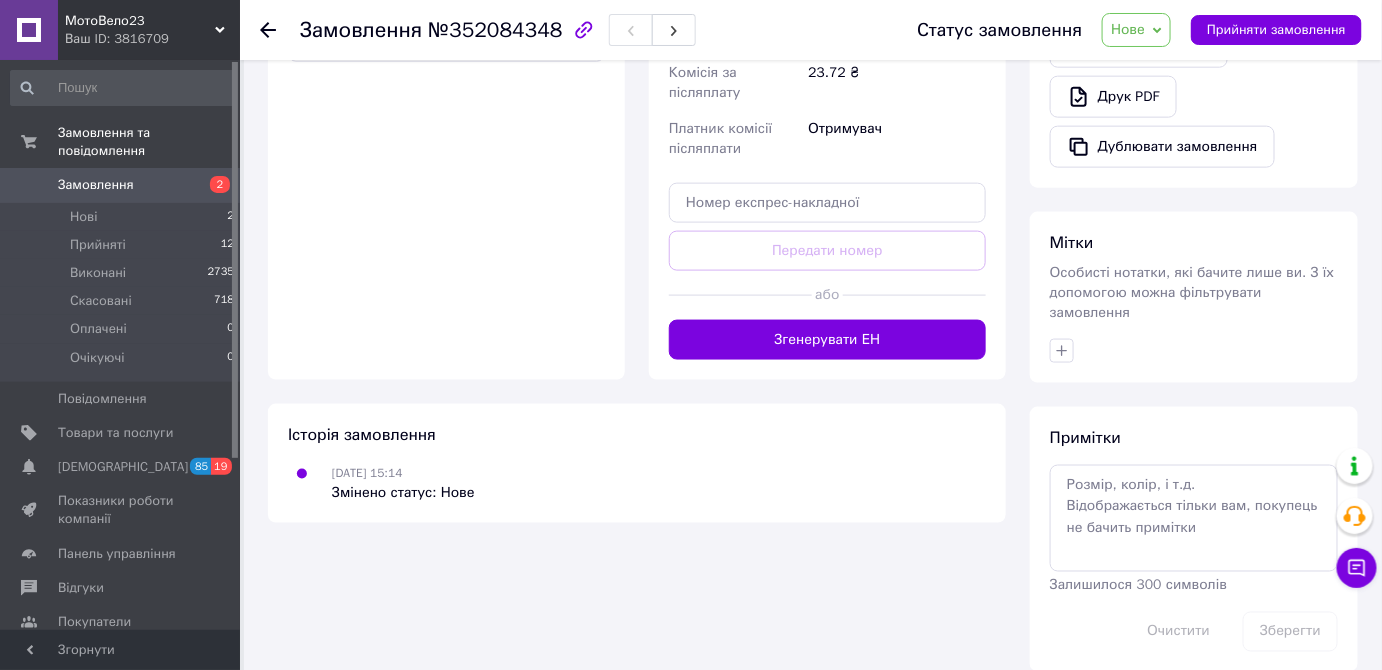 scroll, scrollTop: 760, scrollLeft: 0, axis: vertical 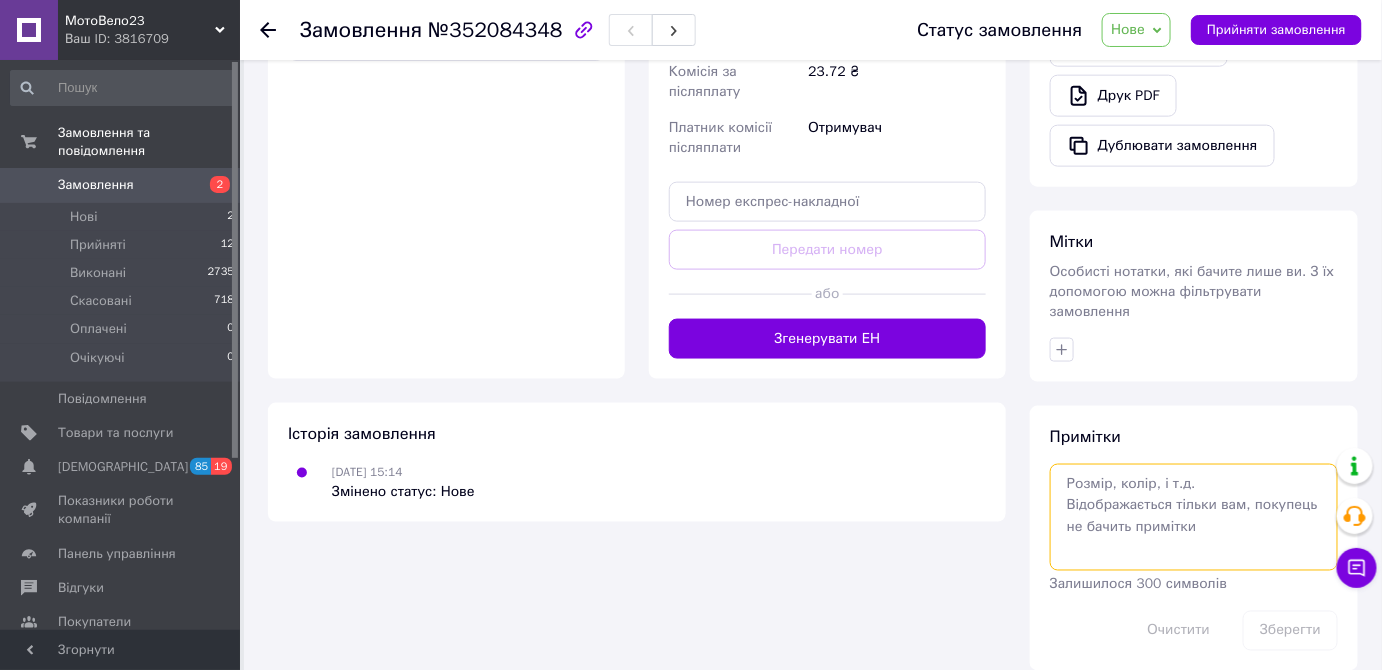 click at bounding box center (1194, 517) 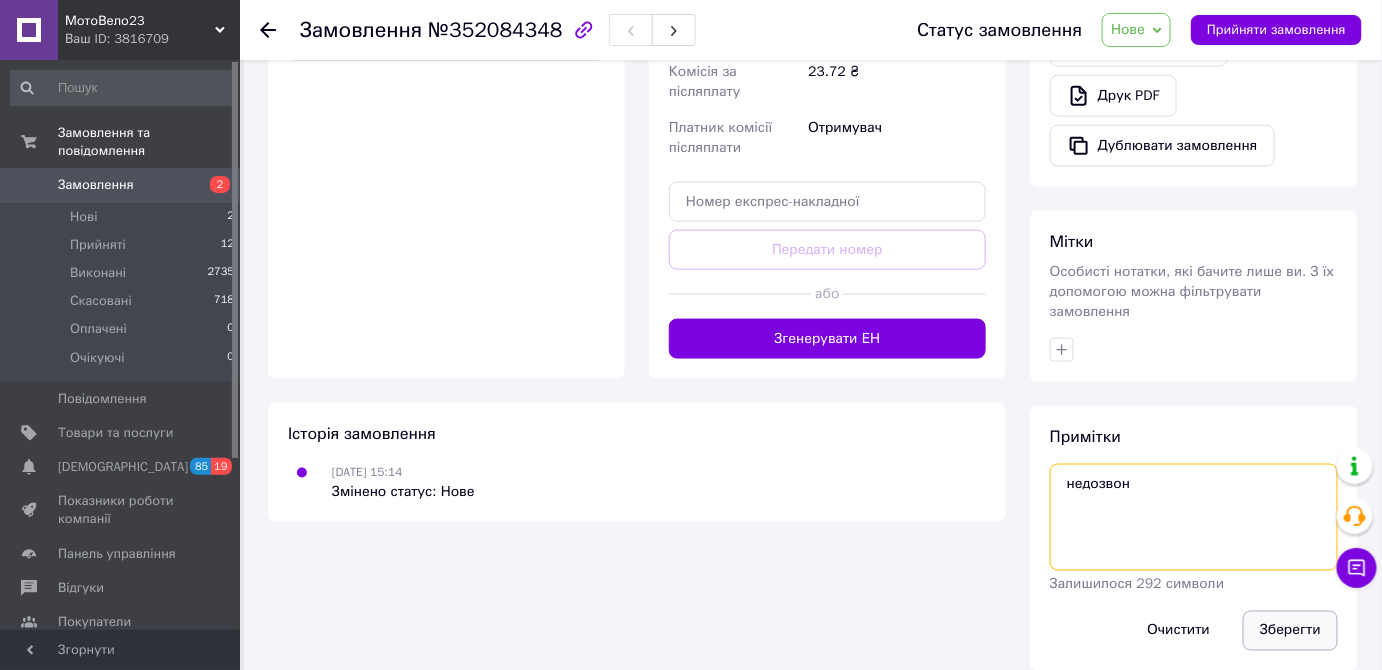type on "недозвон" 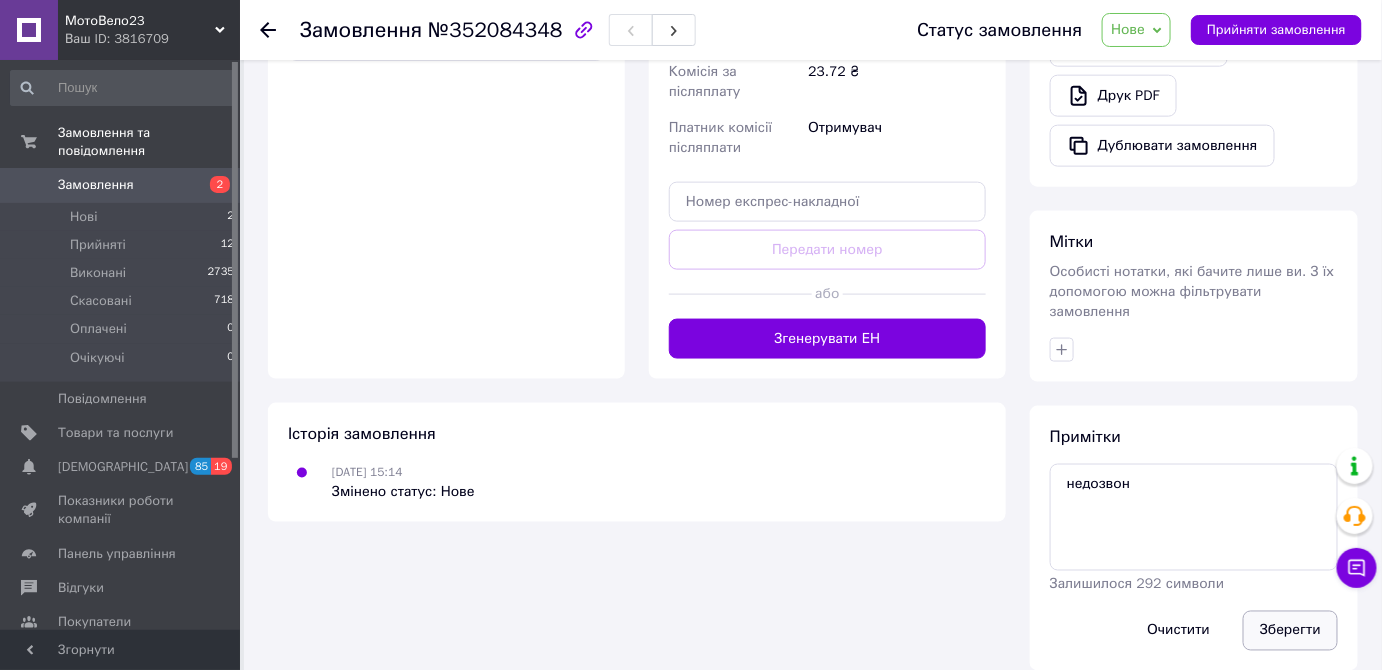 click on "Зберегти" at bounding box center (1290, 631) 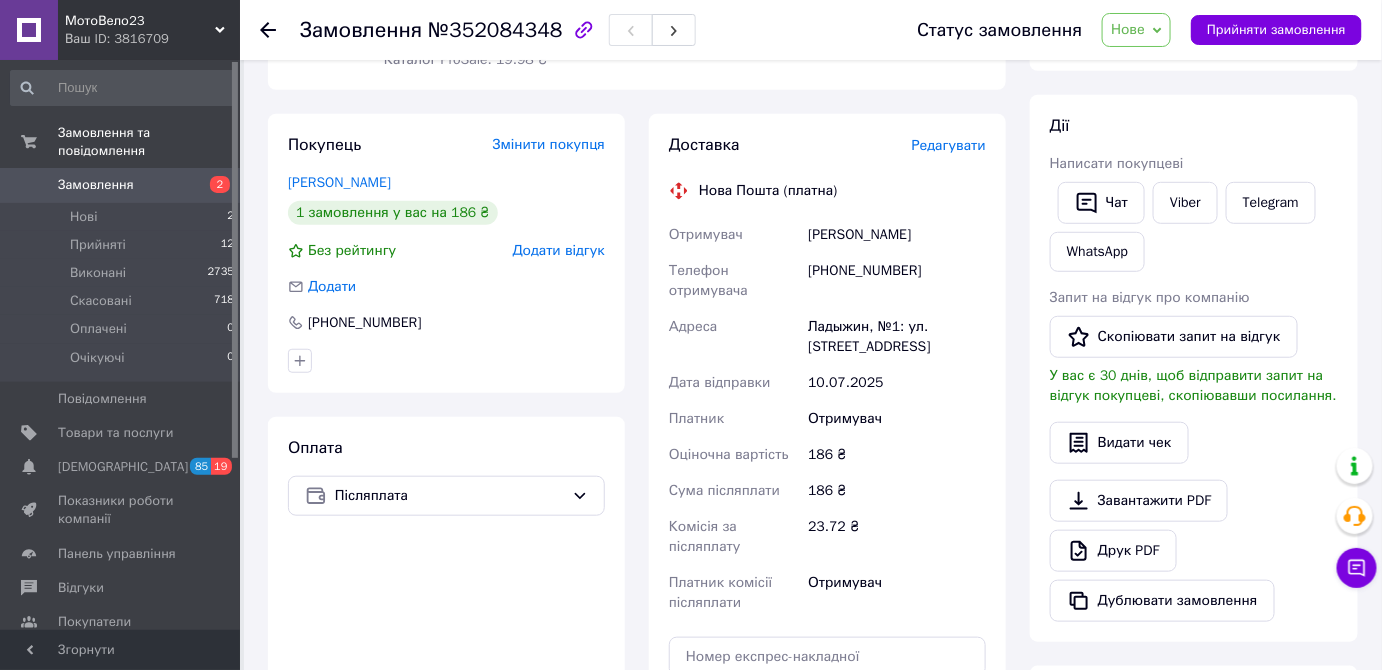 scroll, scrollTop: 578, scrollLeft: 0, axis: vertical 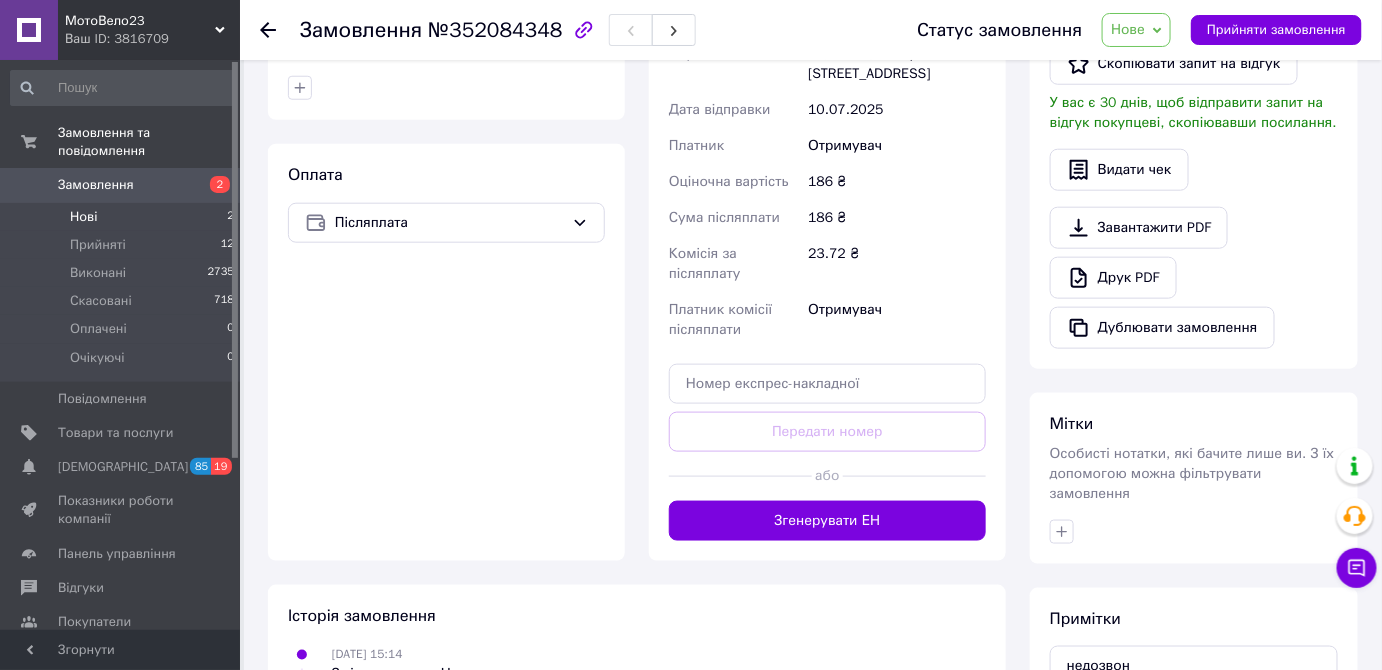 click on "Нові" at bounding box center [83, 217] 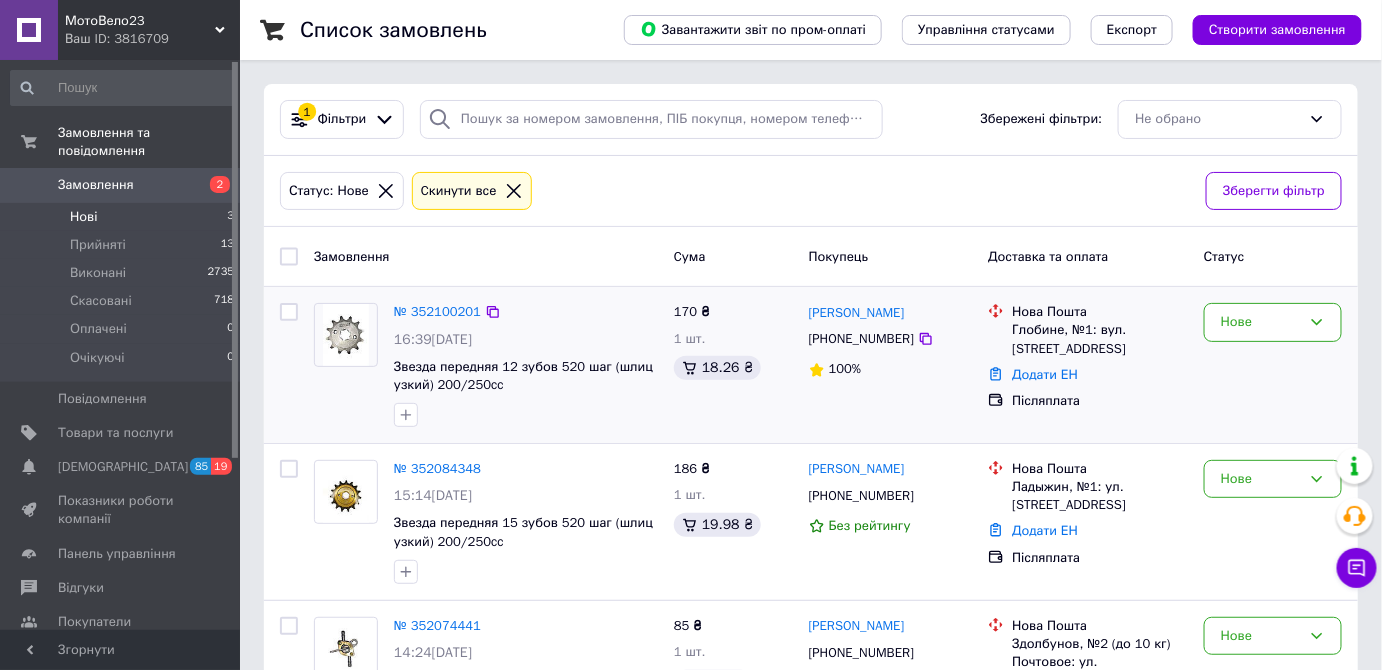 click at bounding box center (346, 335) 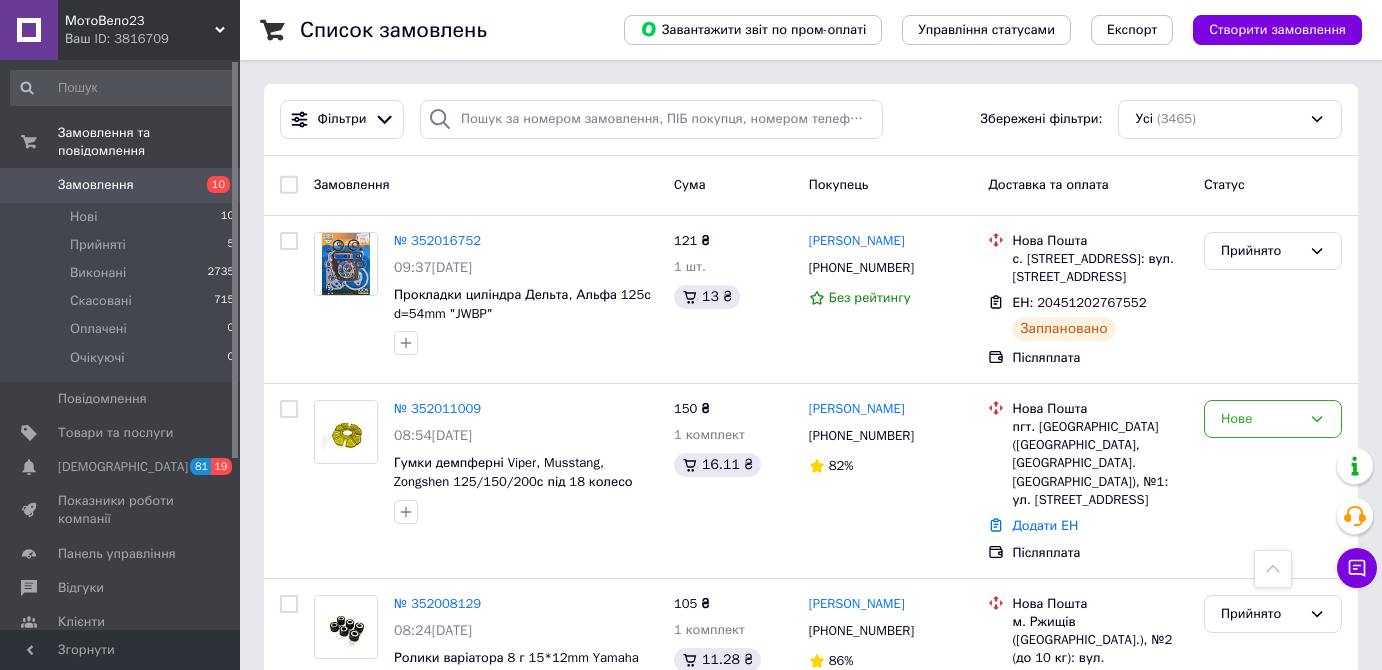 scroll, scrollTop: 1363, scrollLeft: 0, axis: vertical 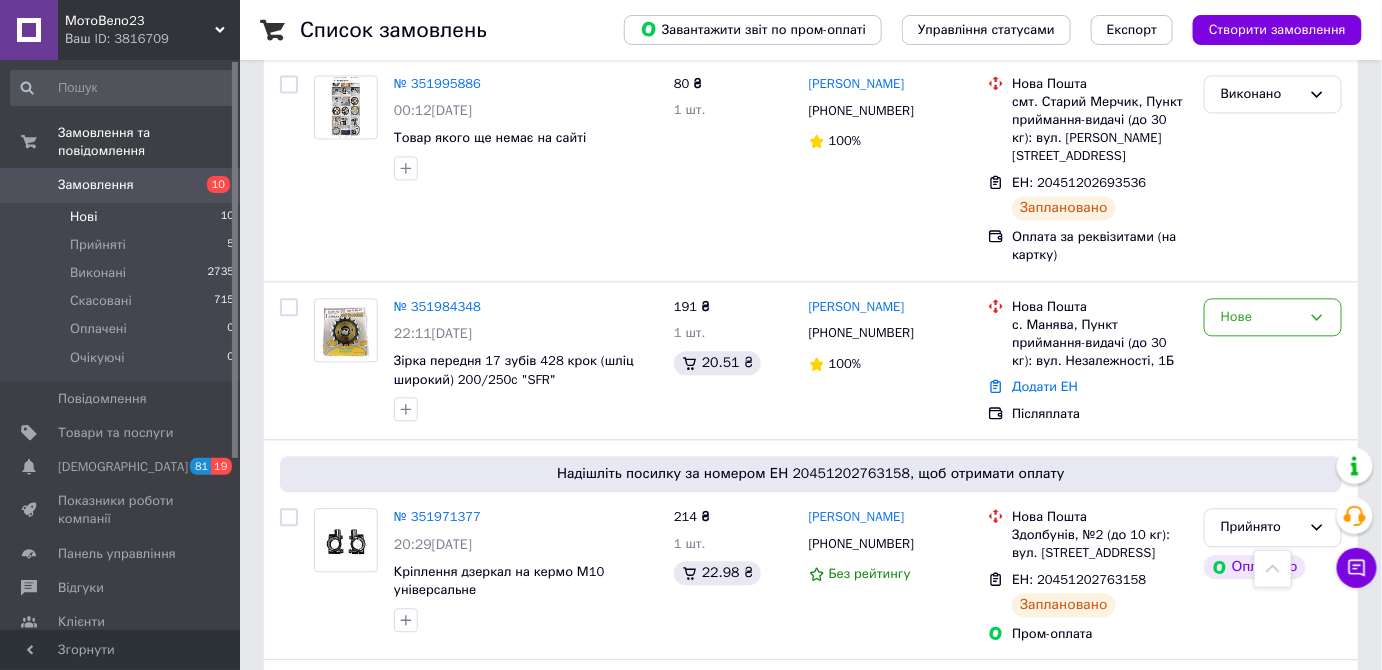 click on "Нові" at bounding box center (83, 217) 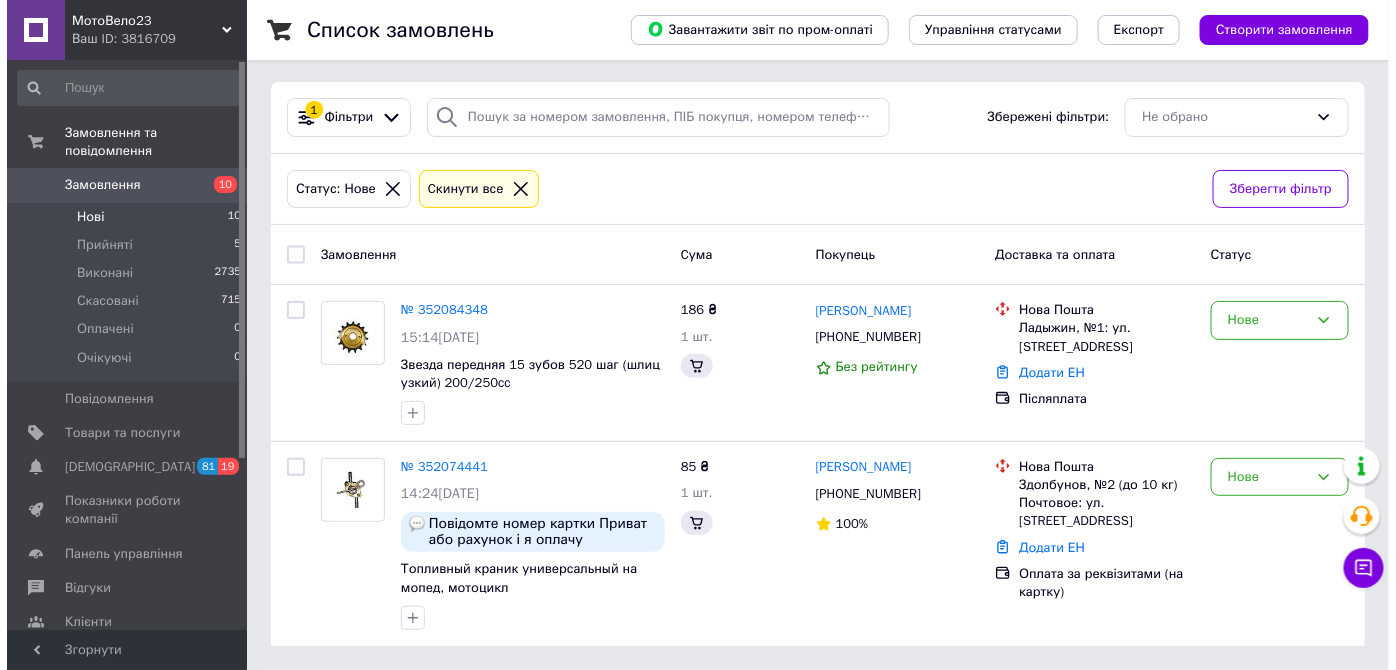 scroll, scrollTop: 0, scrollLeft: 0, axis: both 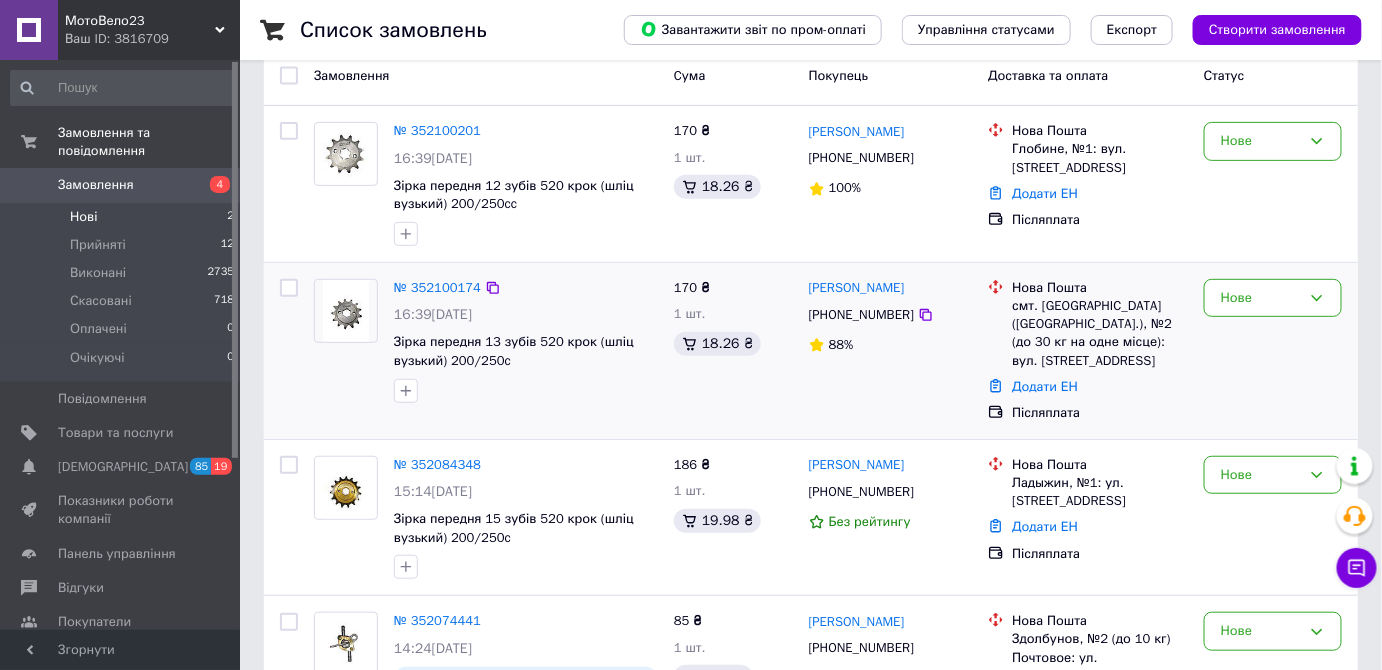 click at bounding box center (346, 311) 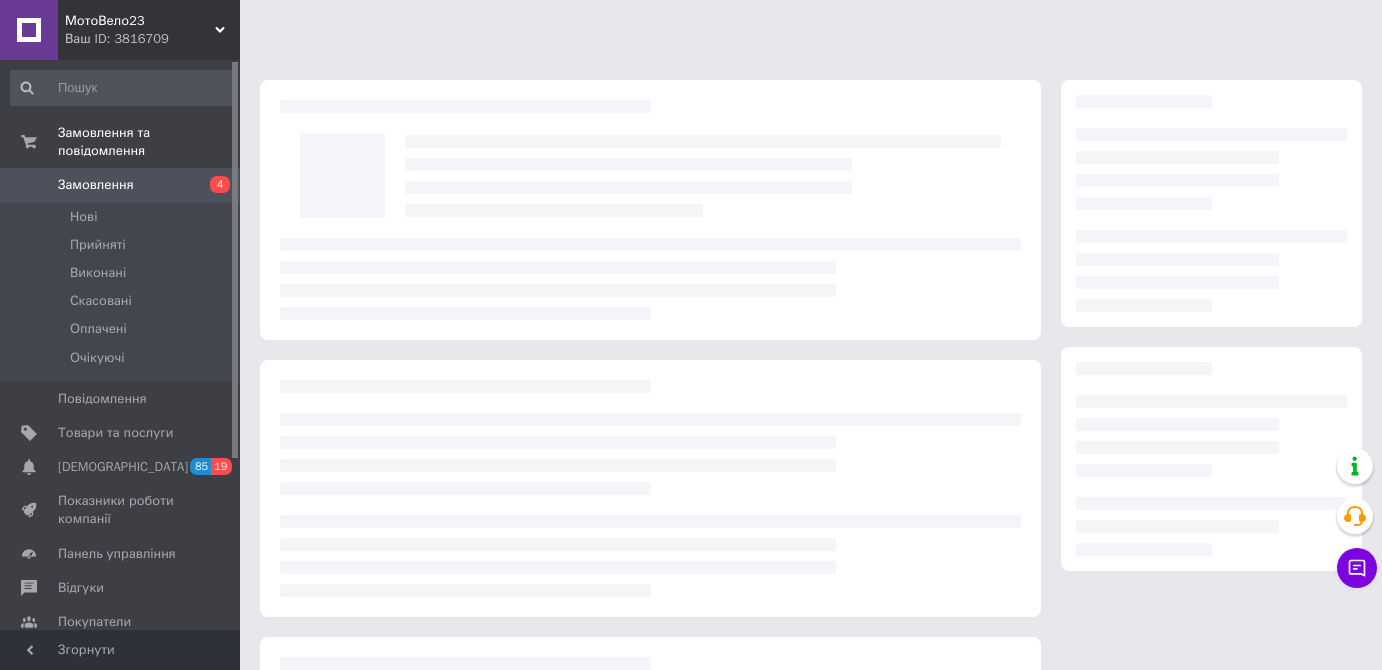 scroll, scrollTop: 0, scrollLeft: 0, axis: both 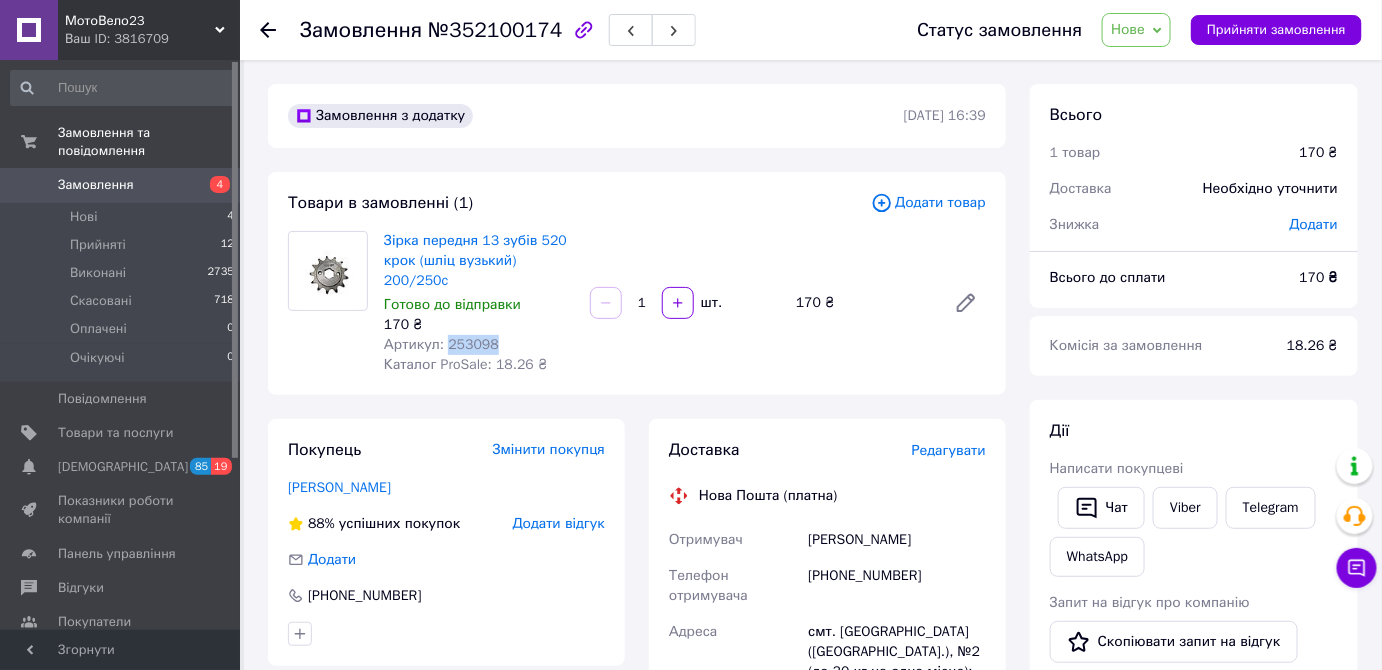 drag, startPoint x: 445, startPoint y: 323, endPoint x: 490, endPoint y: 323, distance: 45 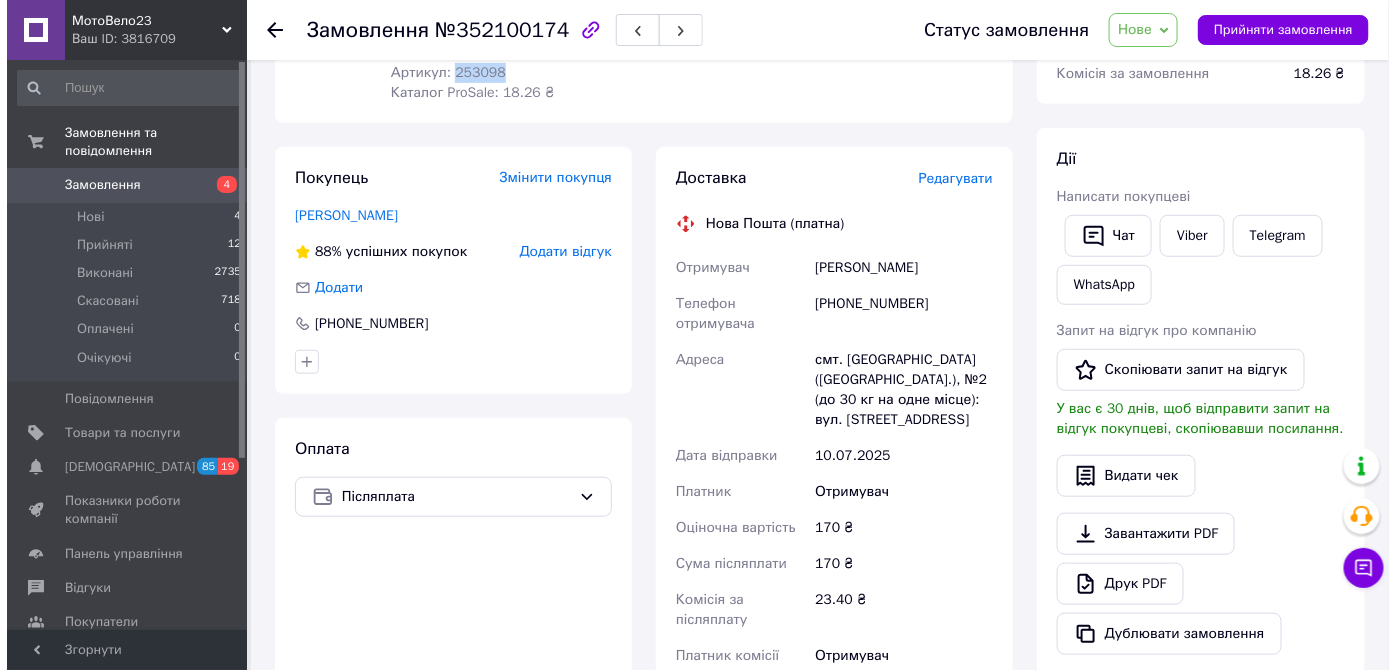 scroll, scrollTop: 272, scrollLeft: 0, axis: vertical 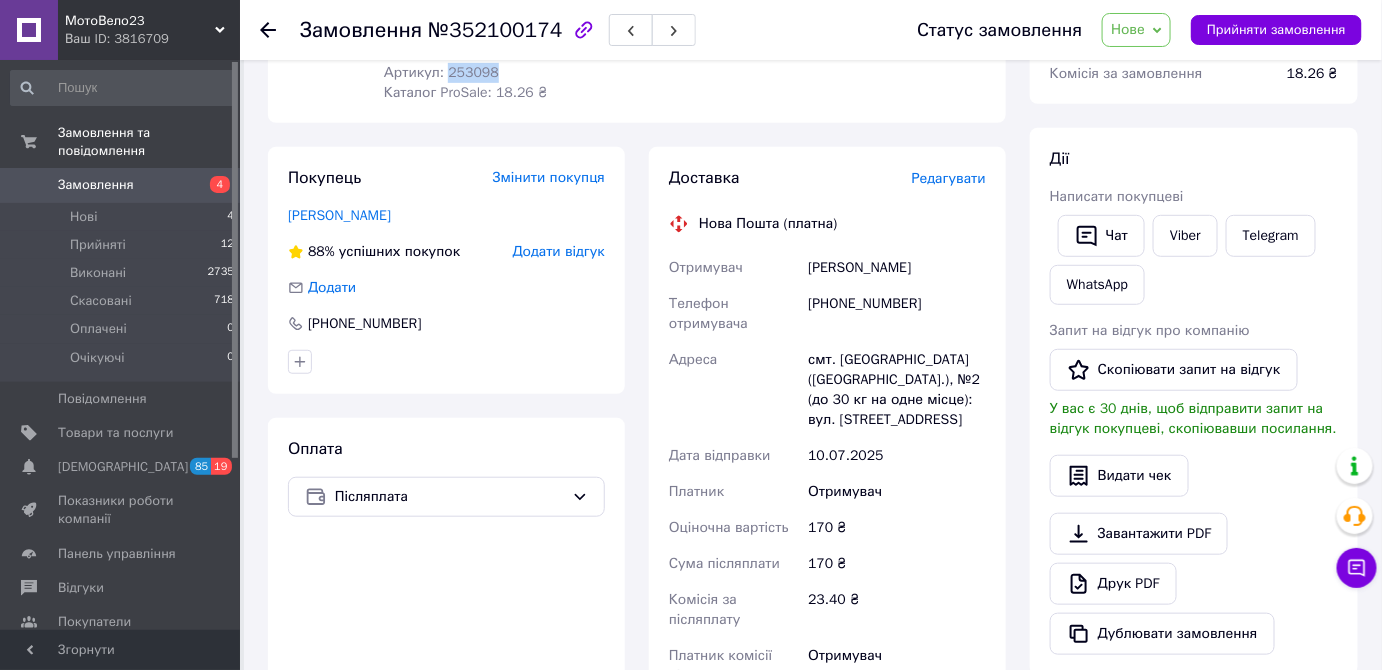 click on "Нове" at bounding box center (1128, 29) 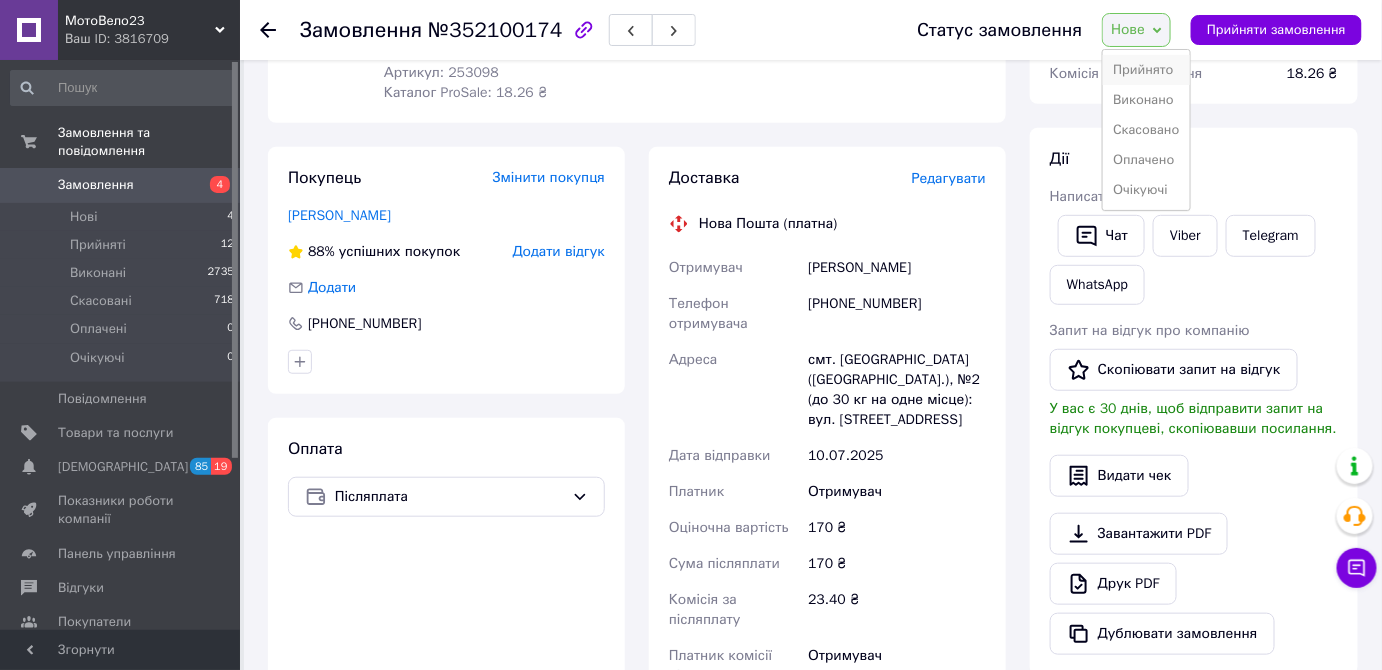 click on "Прийнято" at bounding box center [1146, 70] 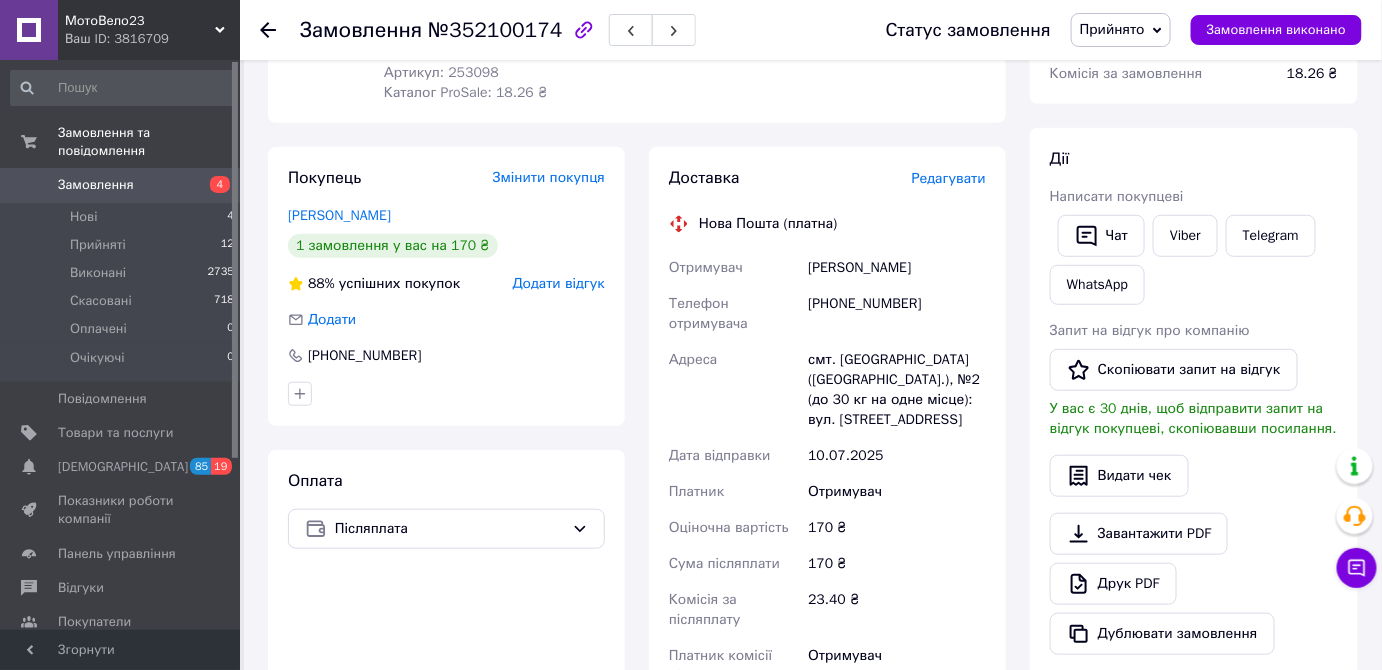 click on "Редагувати" at bounding box center [949, 178] 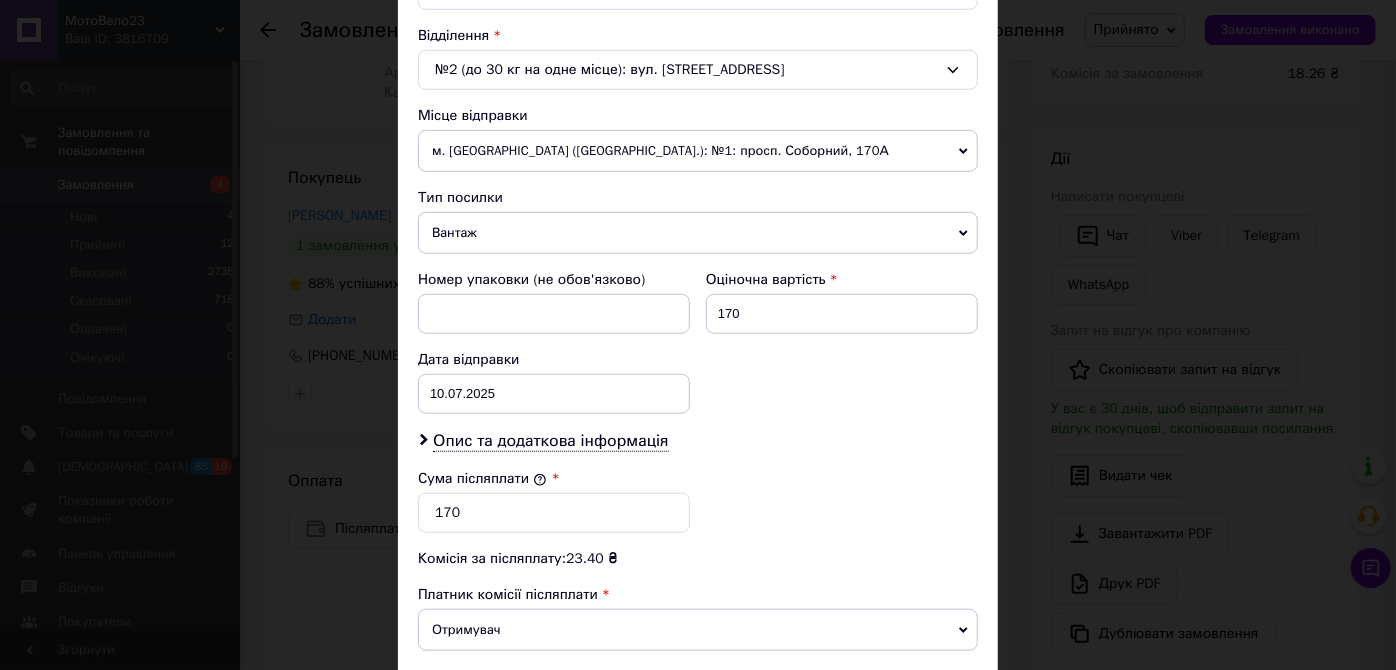 scroll, scrollTop: 636, scrollLeft: 0, axis: vertical 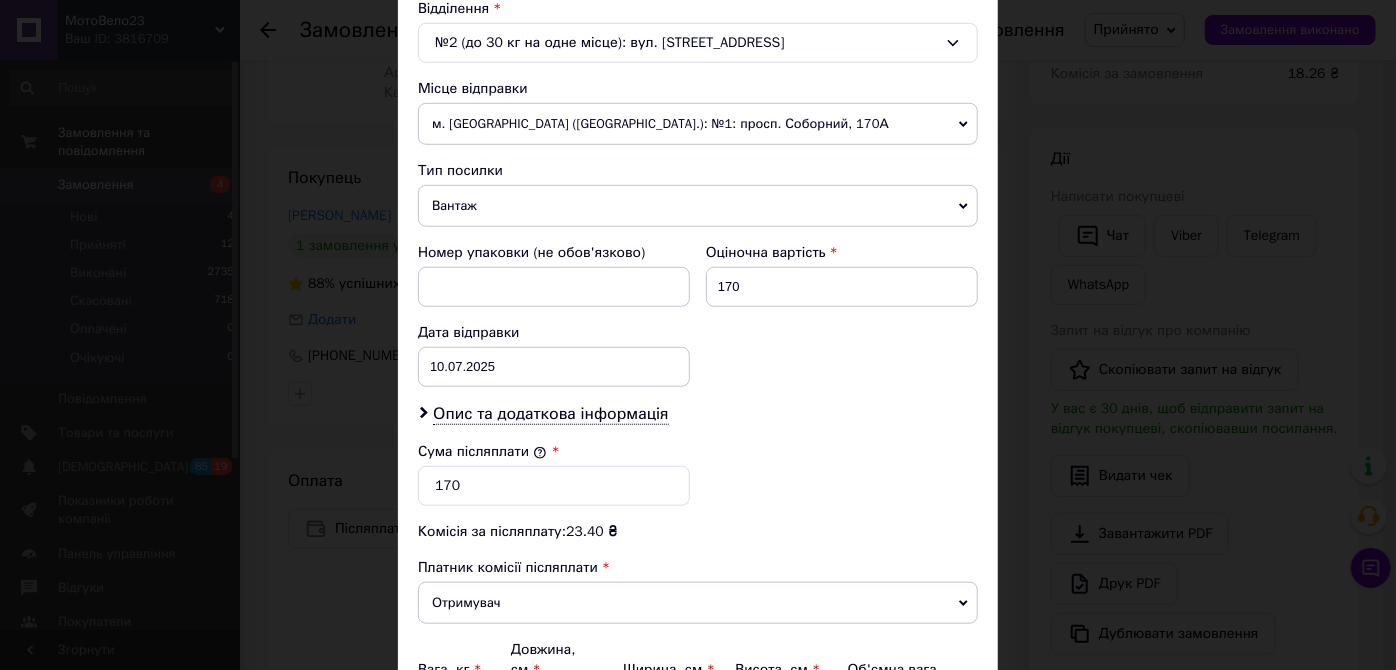 click on "Вантаж" at bounding box center (698, 206) 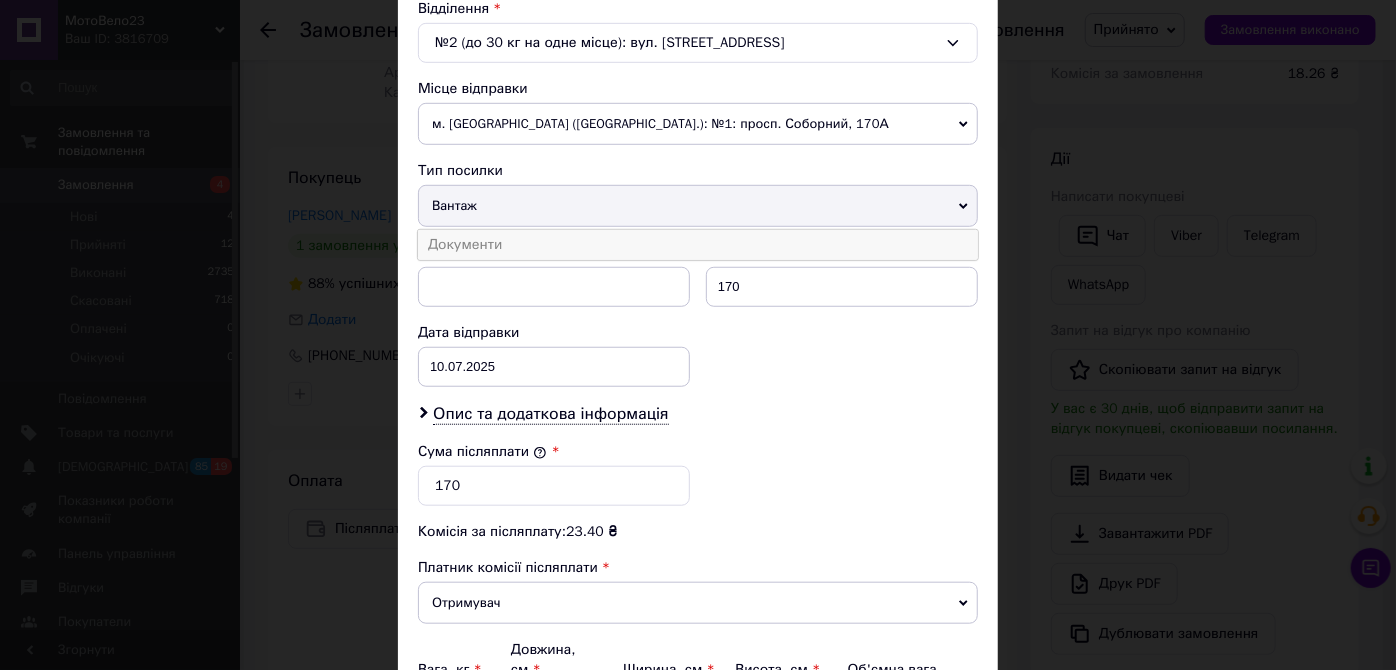 click on "Документи" at bounding box center [698, 245] 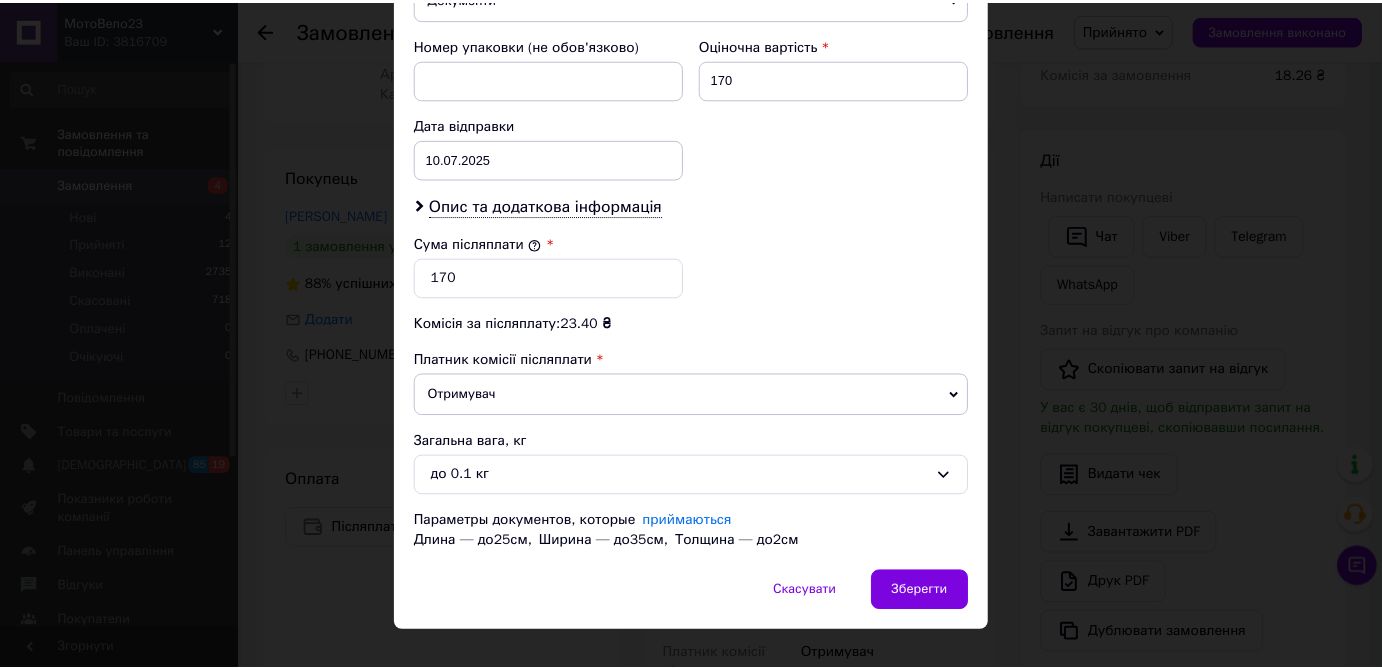 scroll, scrollTop: 866, scrollLeft: 0, axis: vertical 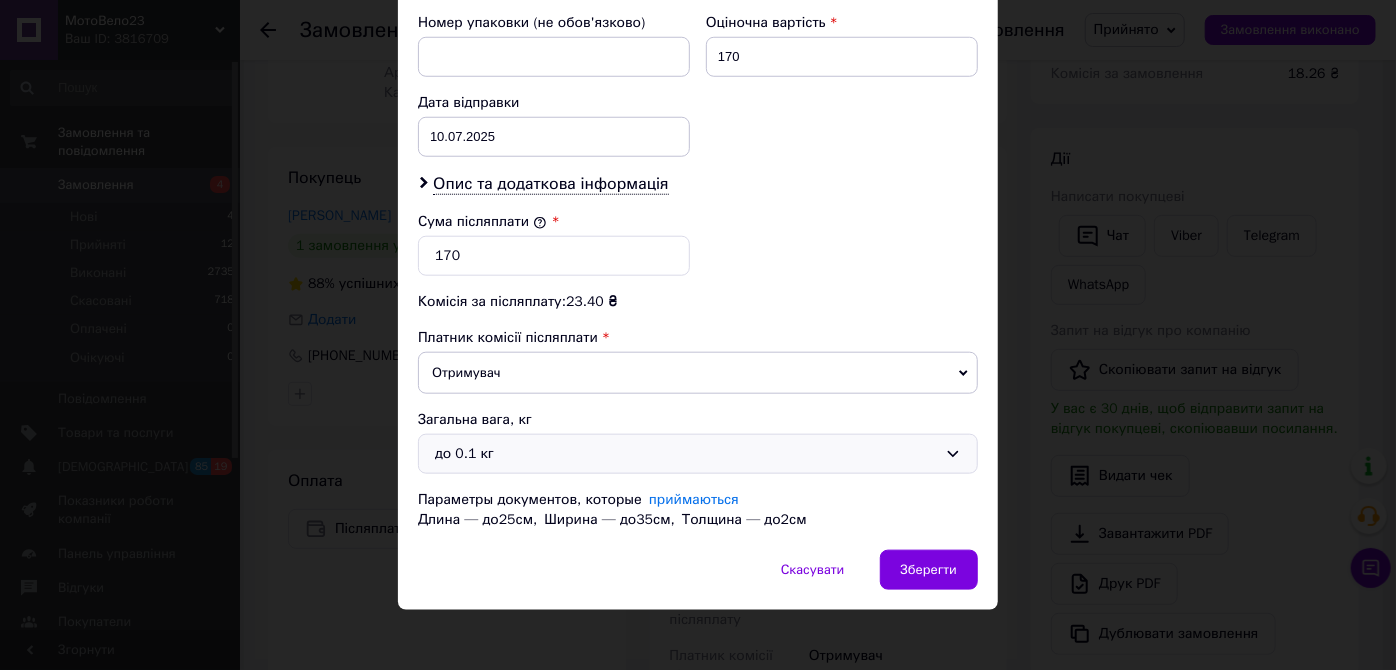 click 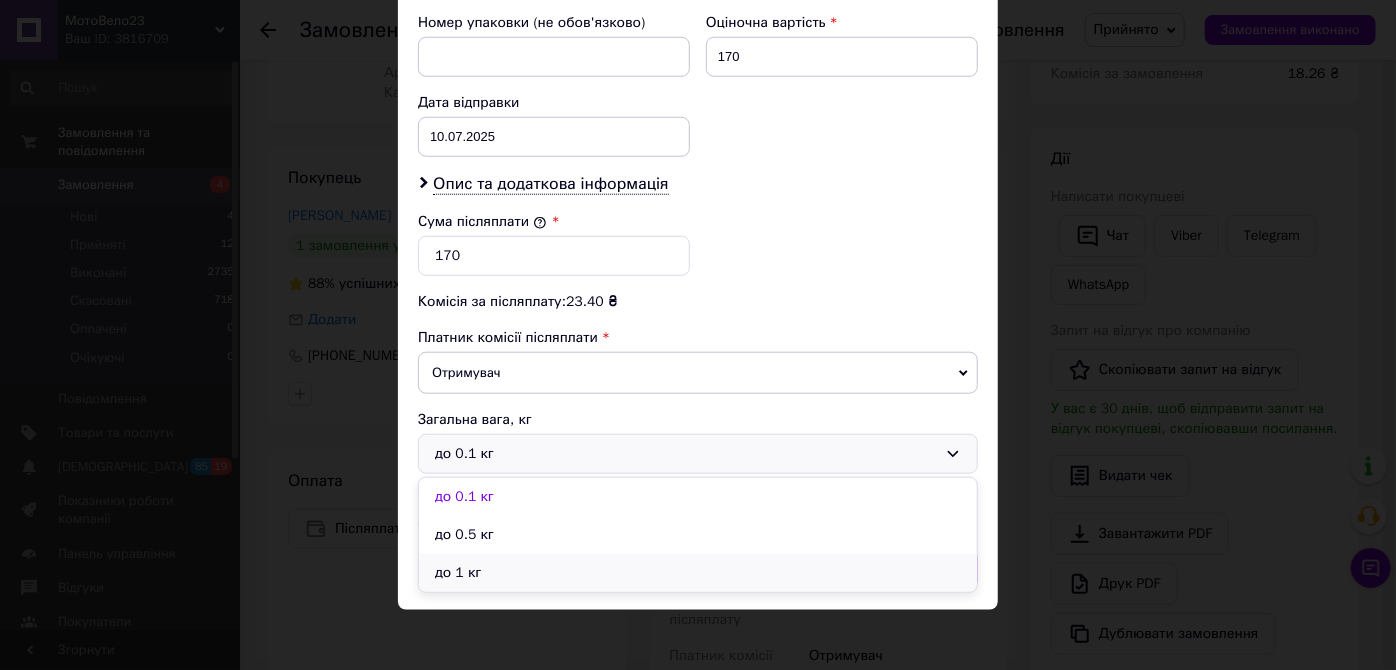 click on "до 1 кг" at bounding box center (698, 573) 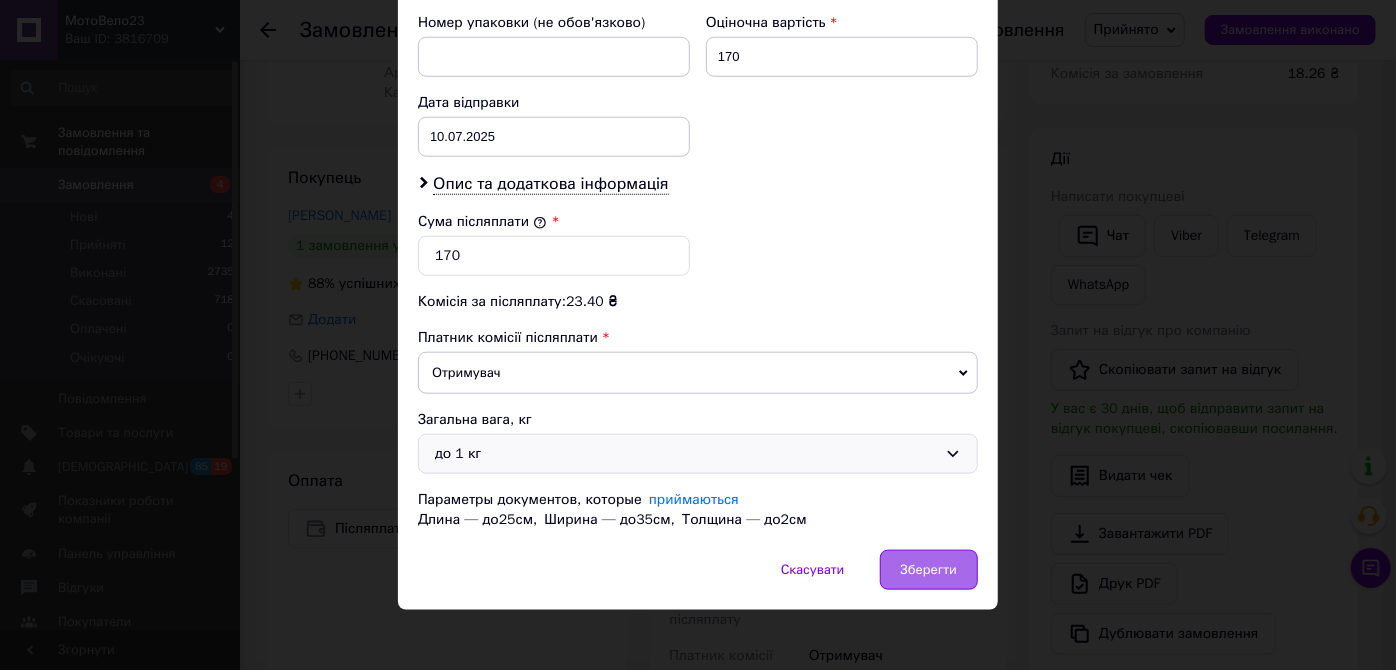 click on "Зберегти" at bounding box center (929, 570) 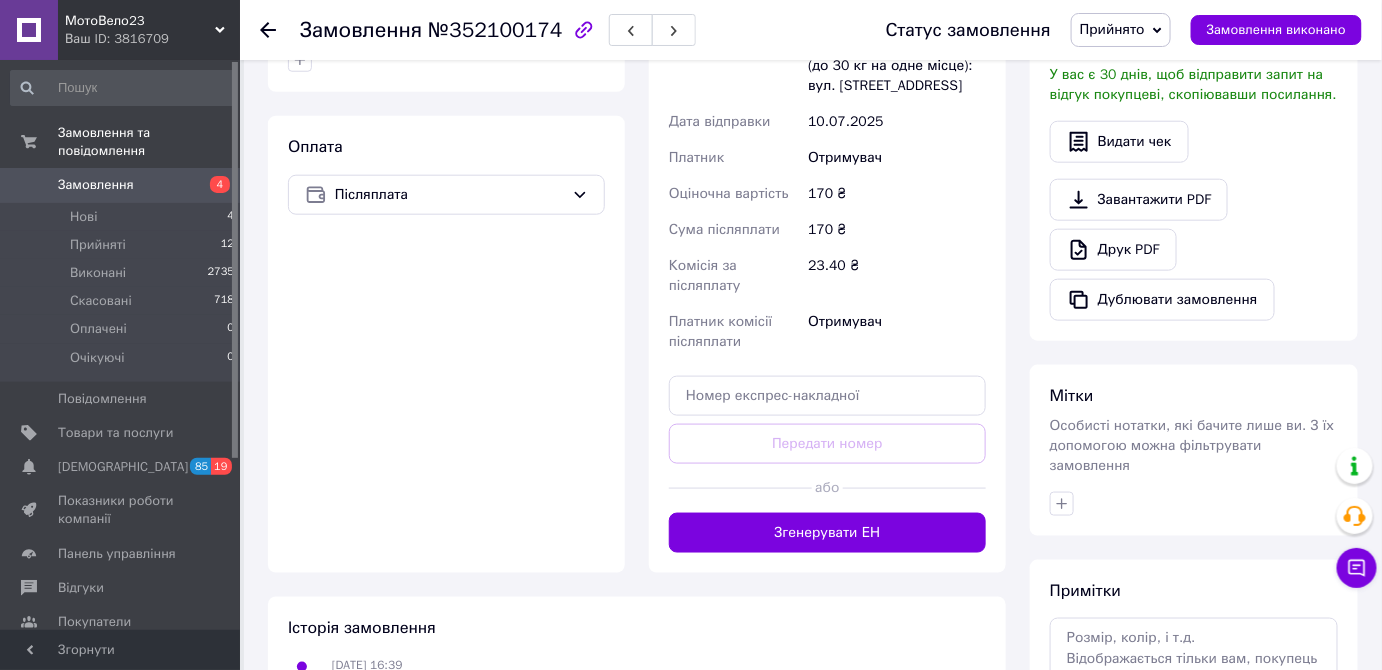 scroll, scrollTop: 636, scrollLeft: 0, axis: vertical 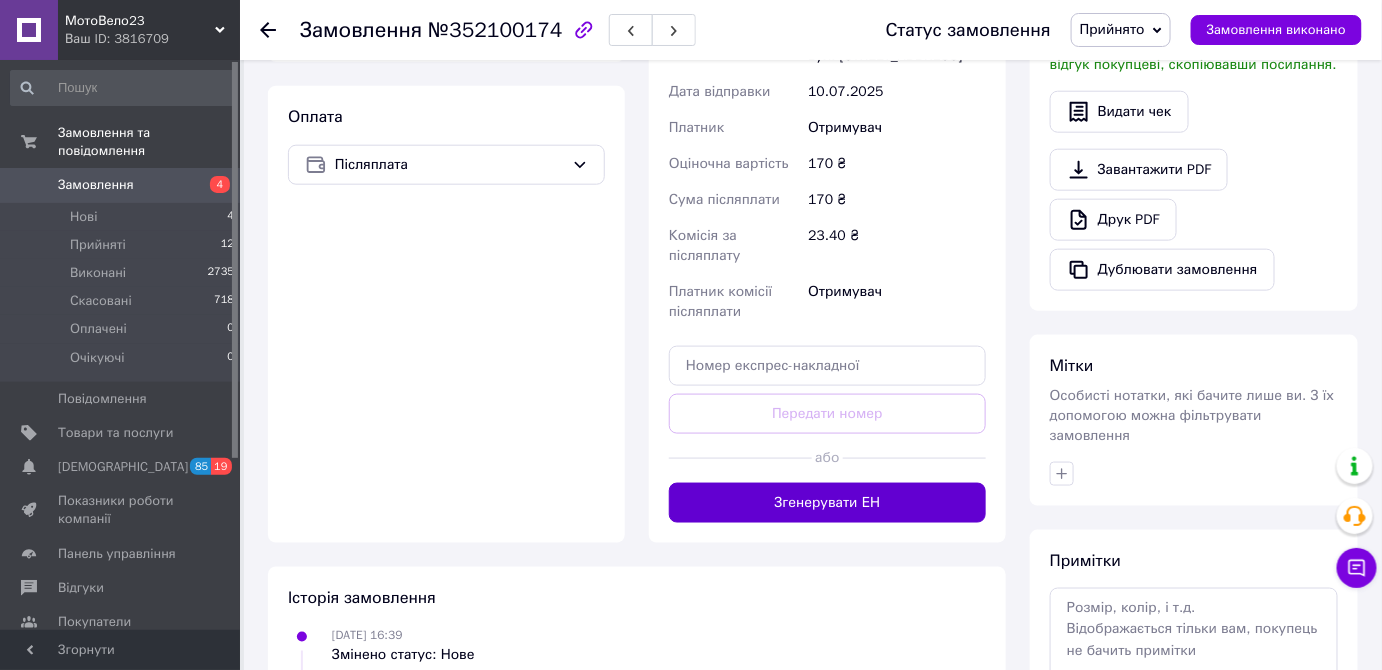 click on "Згенерувати ЕН" at bounding box center (827, 503) 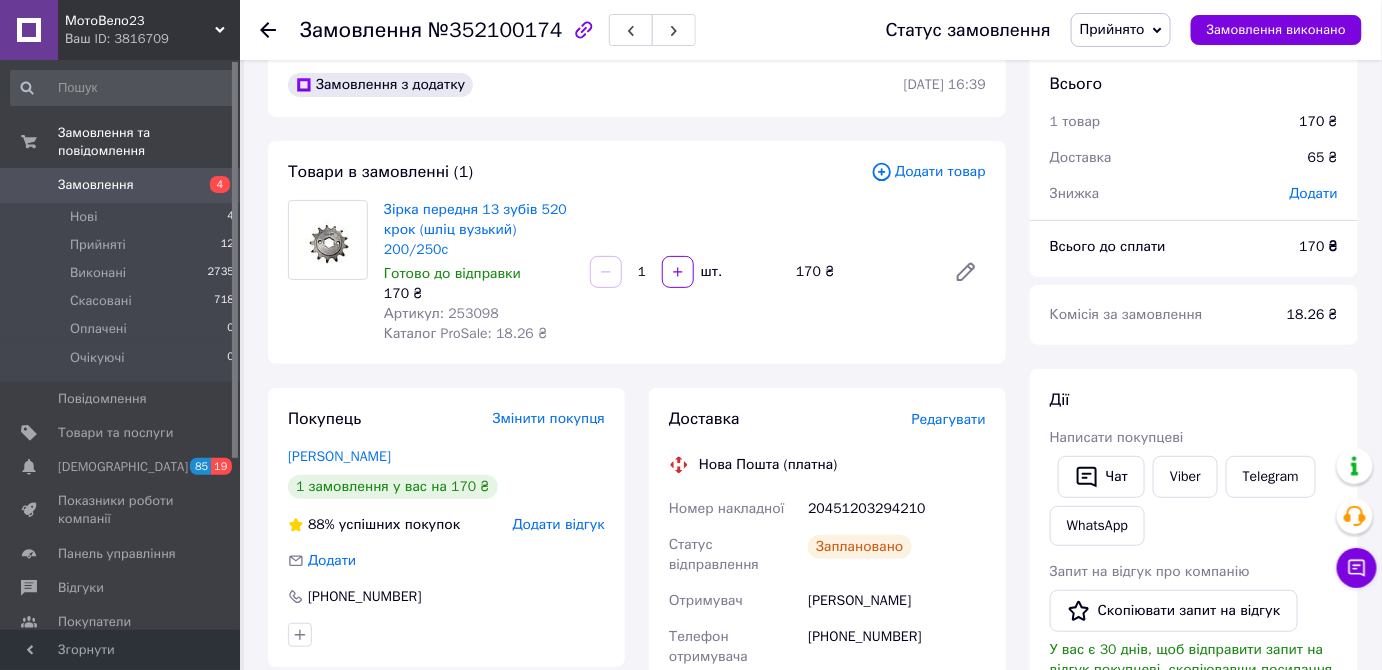 scroll, scrollTop: 0, scrollLeft: 0, axis: both 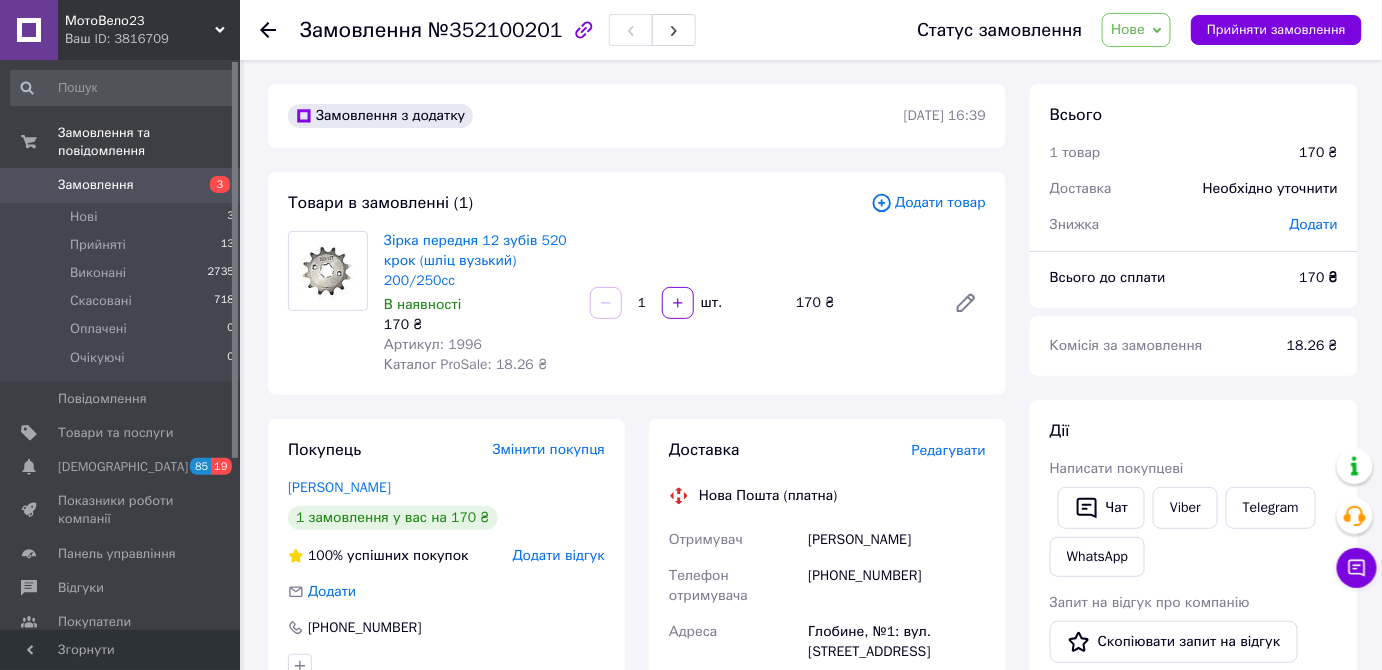click on "Артикул: 1996" at bounding box center (433, 344) 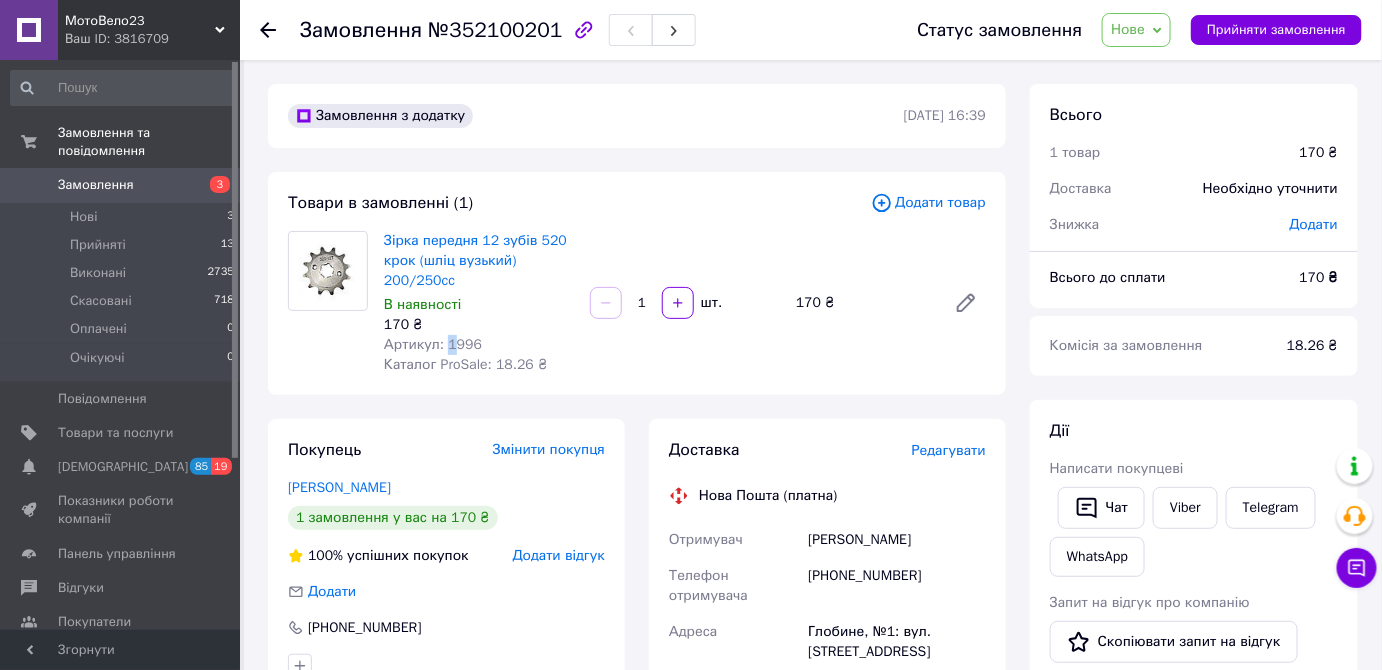 click on "Артикул: 1996" at bounding box center (433, 344) 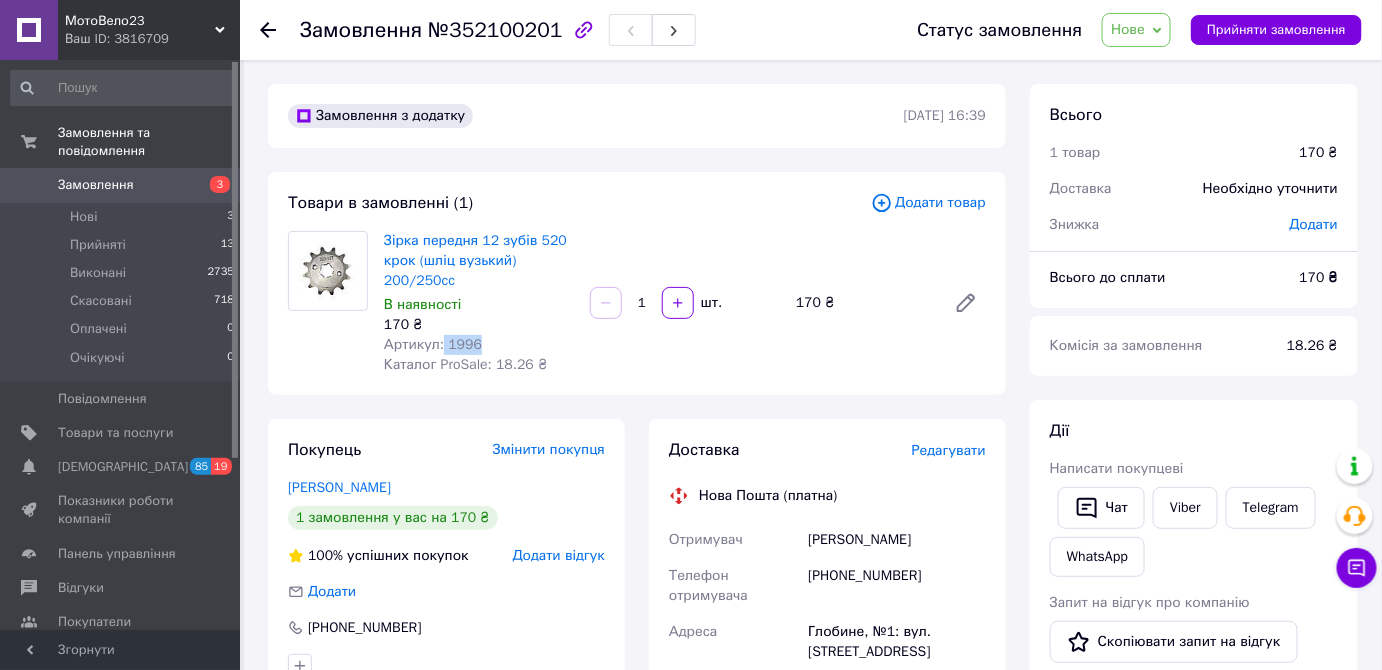 drag, startPoint x: 437, startPoint y: 343, endPoint x: 469, endPoint y: 345, distance: 32.06244 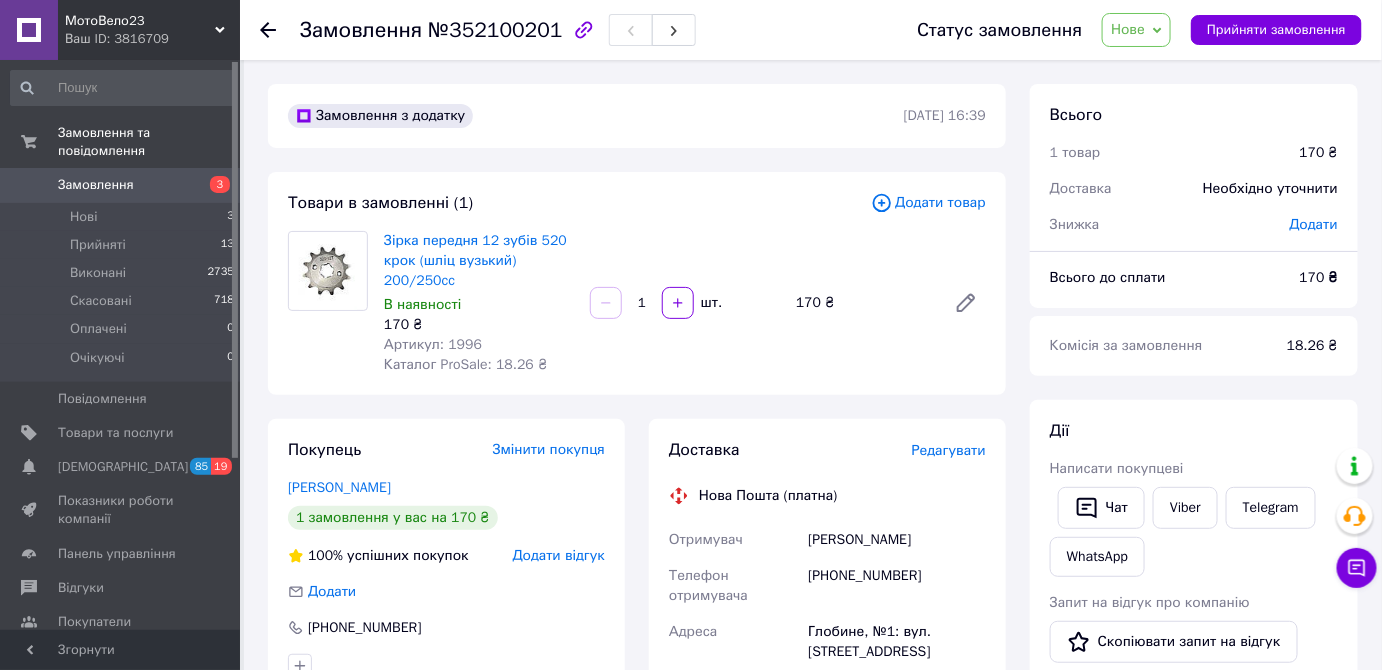 click on "Артикул: 1996" at bounding box center [479, 345] 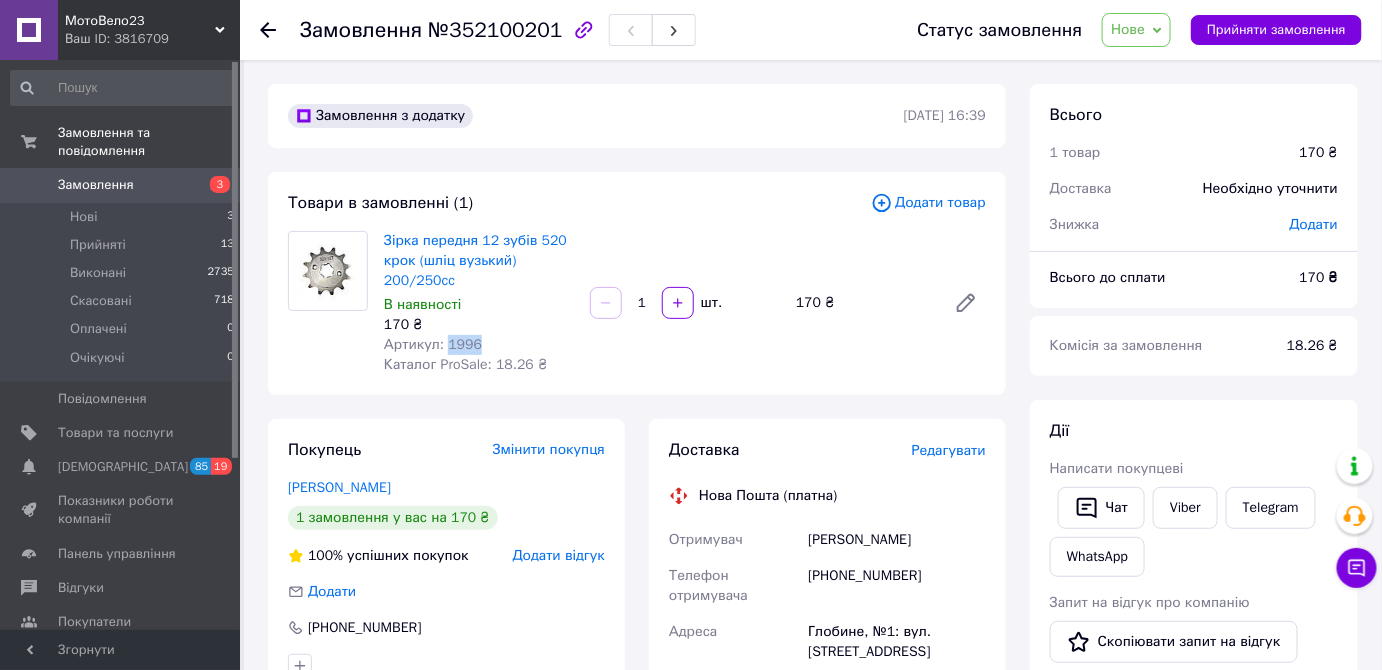 drag, startPoint x: 441, startPoint y: 346, endPoint x: 474, endPoint y: 346, distance: 33 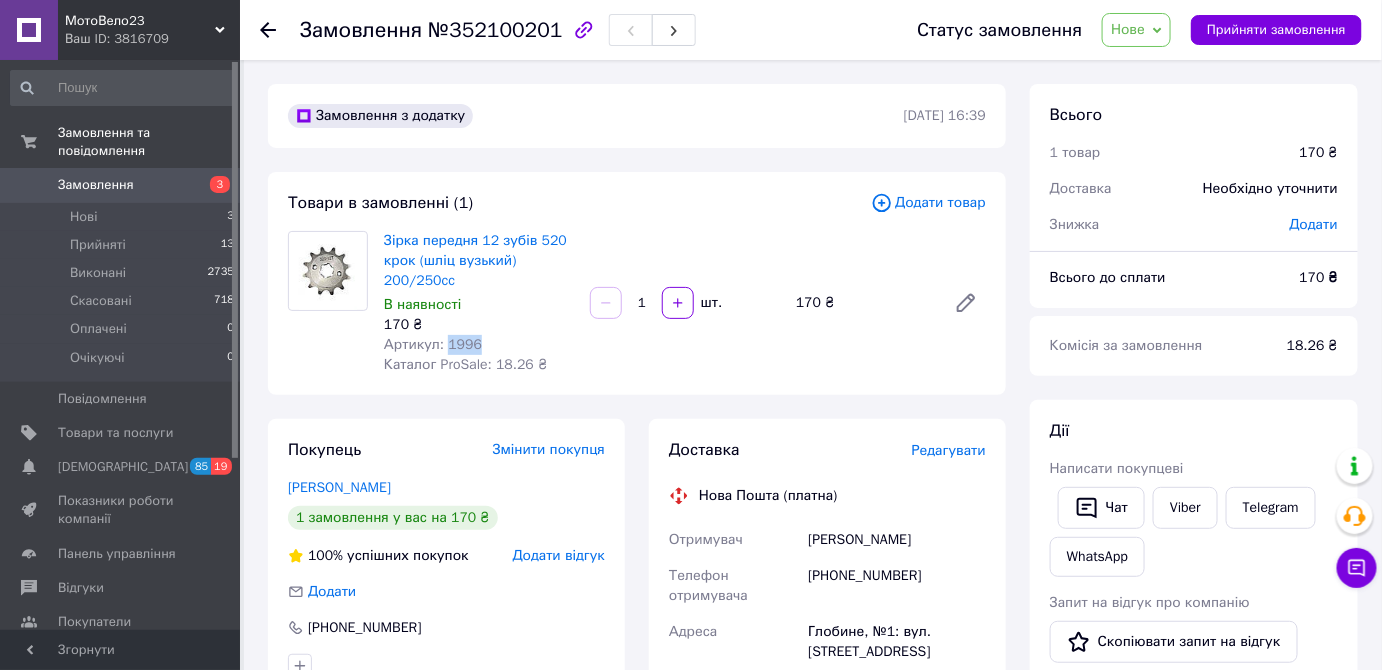 copy on "1996" 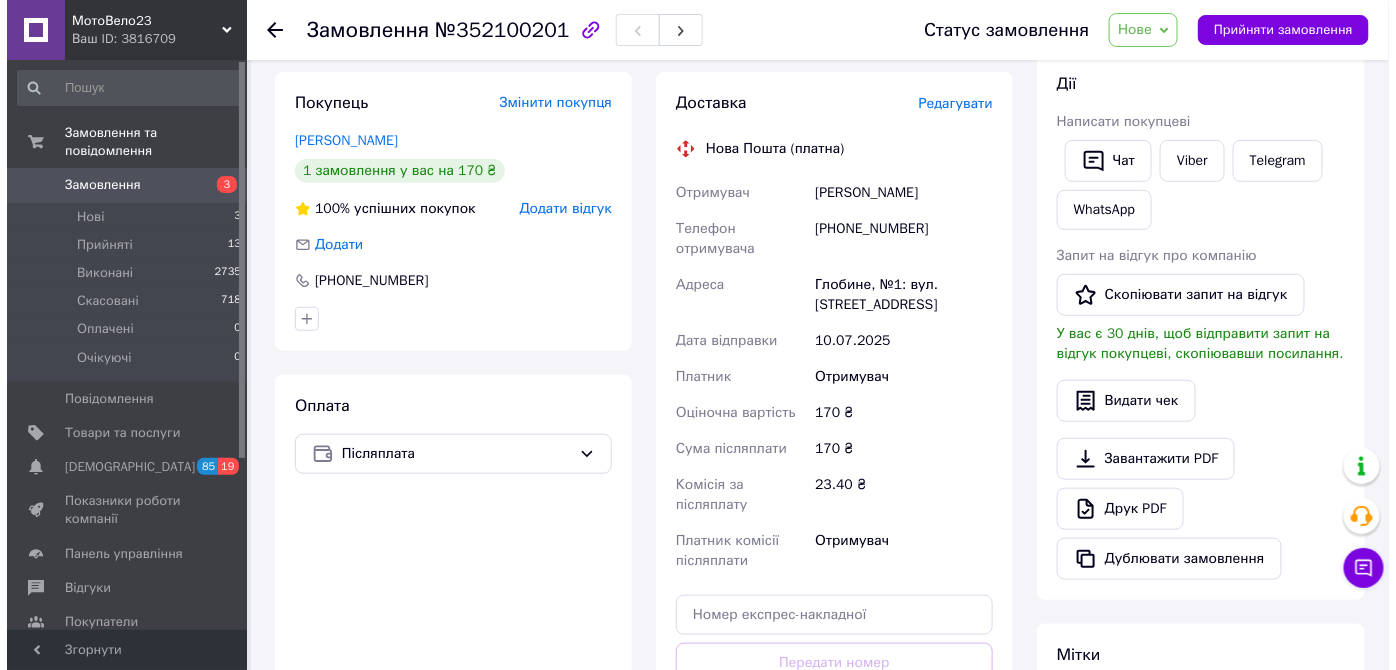 scroll, scrollTop: 0, scrollLeft: 0, axis: both 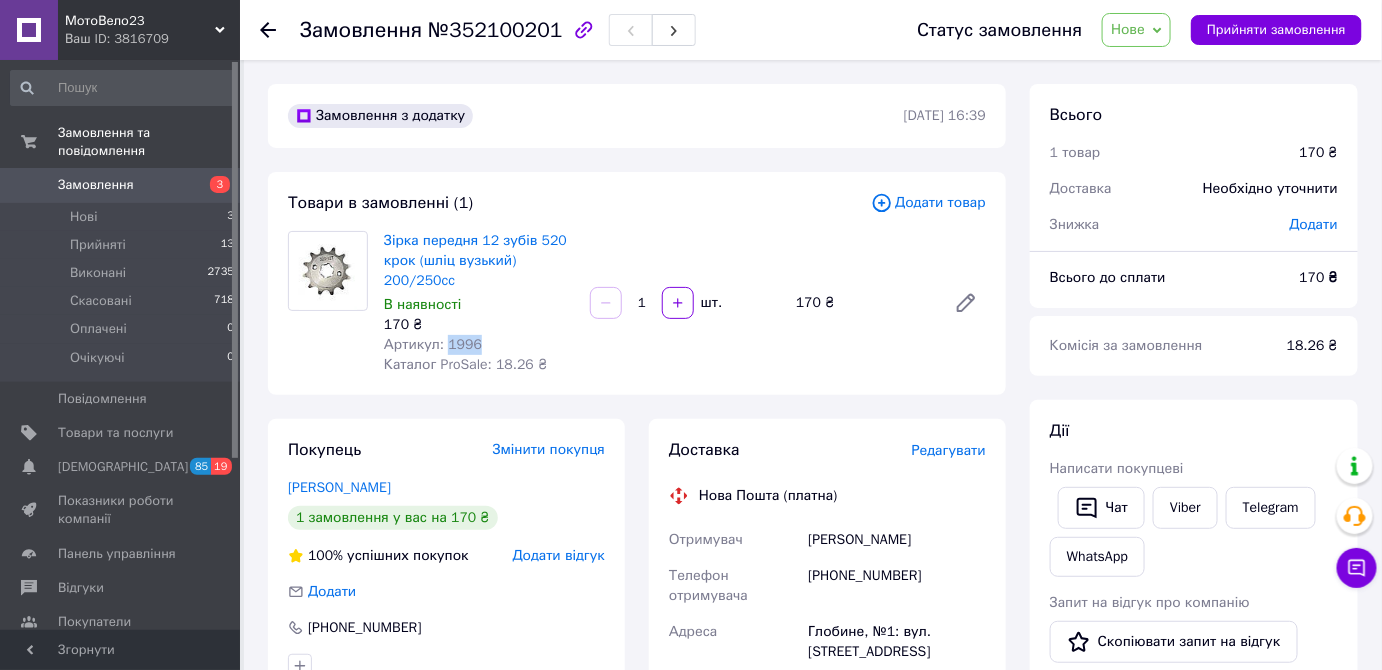 click on "Нове" at bounding box center [1136, 30] 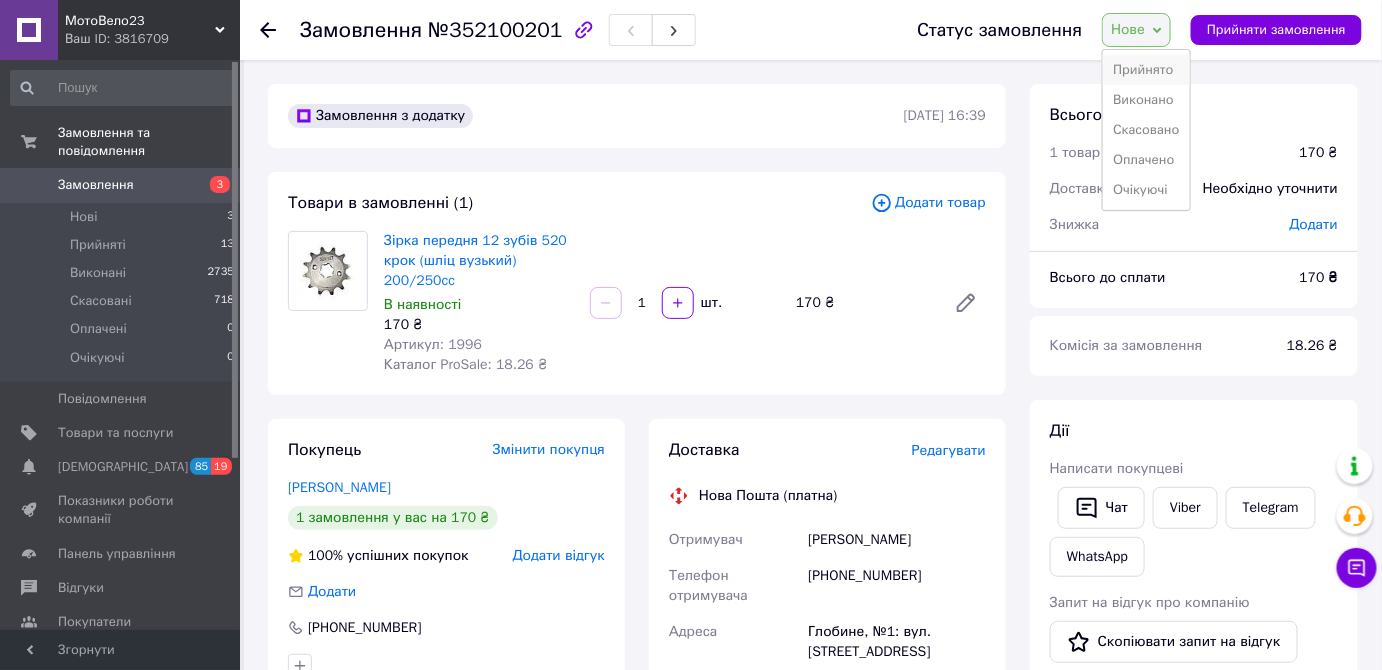 click on "Прийнято" at bounding box center [1146, 70] 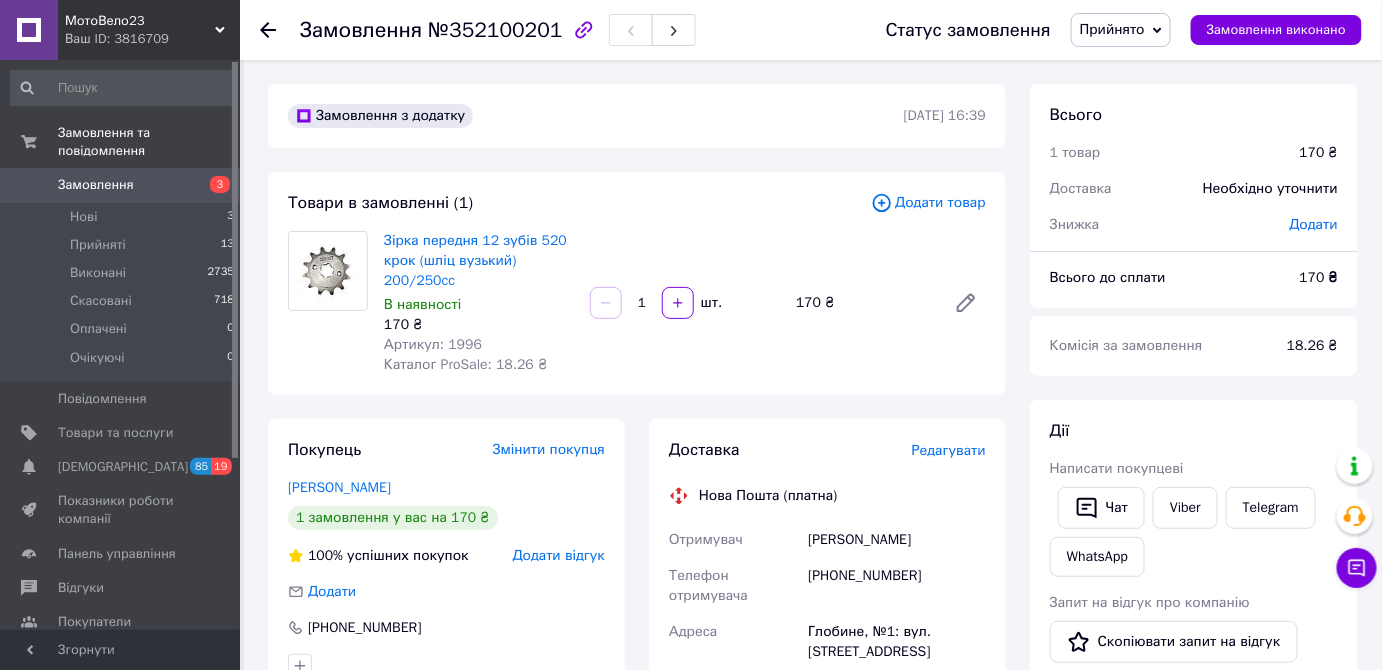 click on "Редагувати" at bounding box center [949, 450] 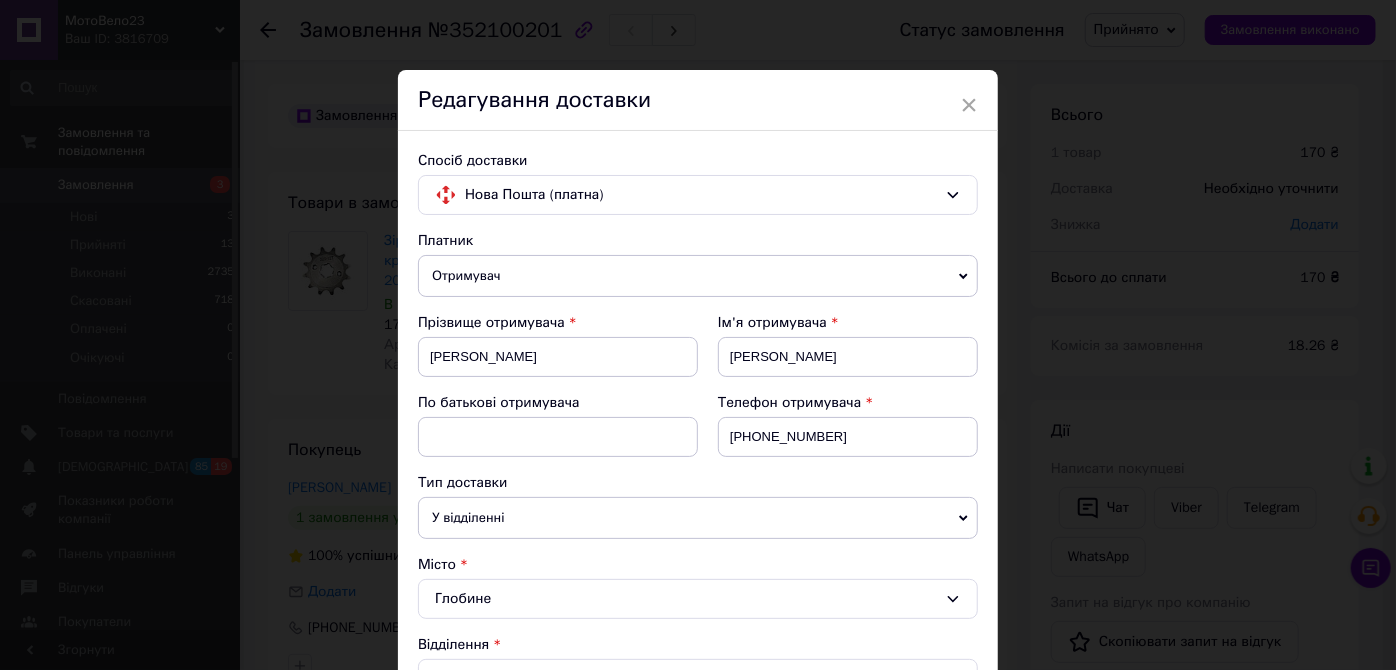 scroll, scrollTop: 454, scrollLeft: 0, axis: vertical 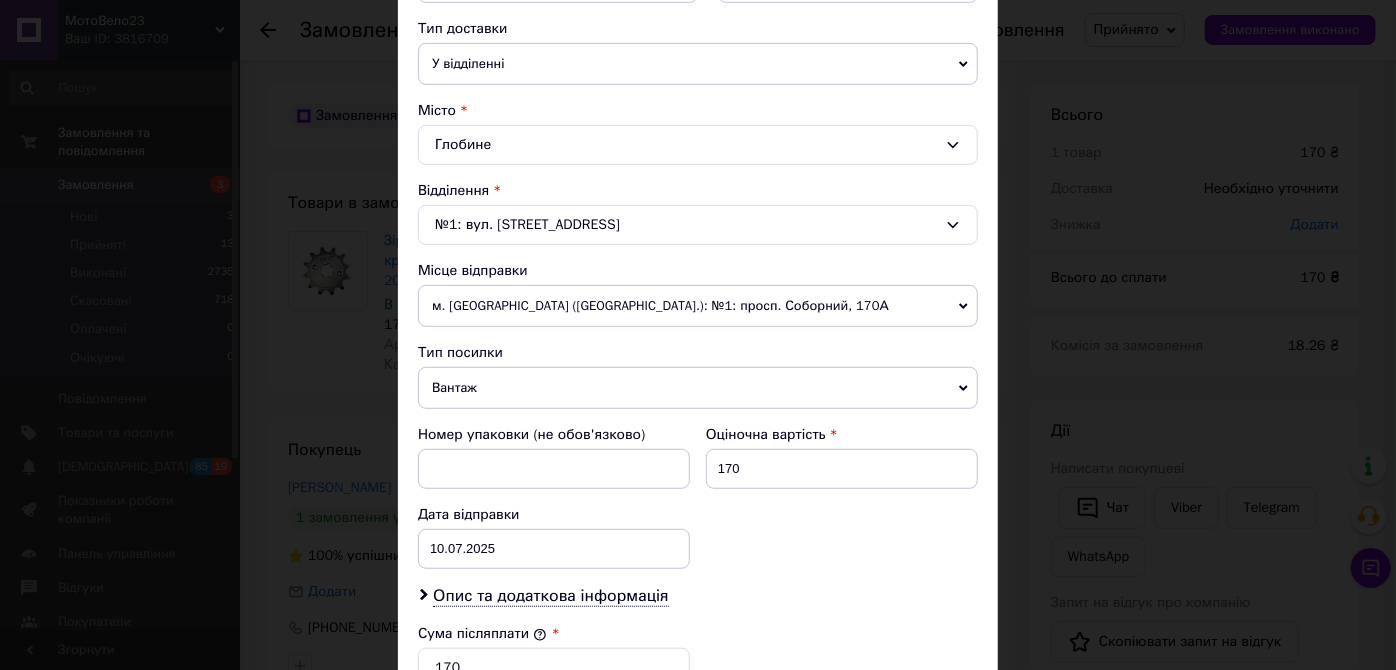 click 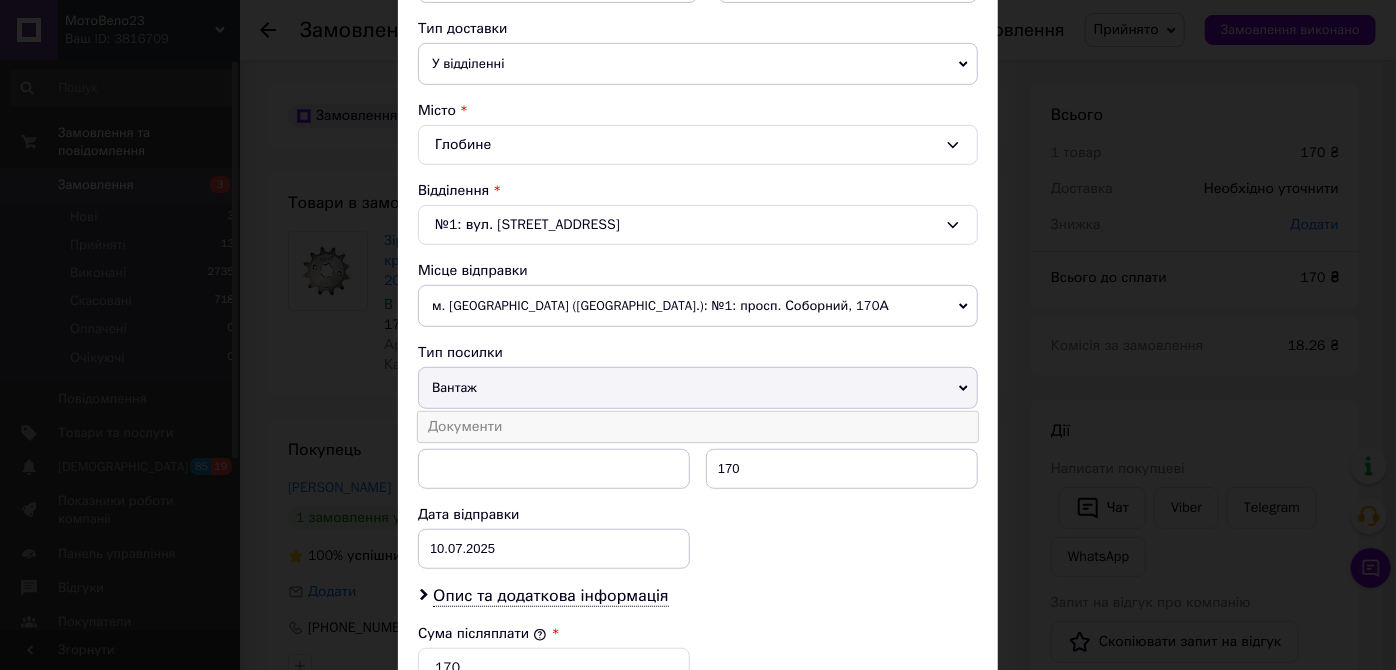 click on "Документи" at bounding box center [698, 427] 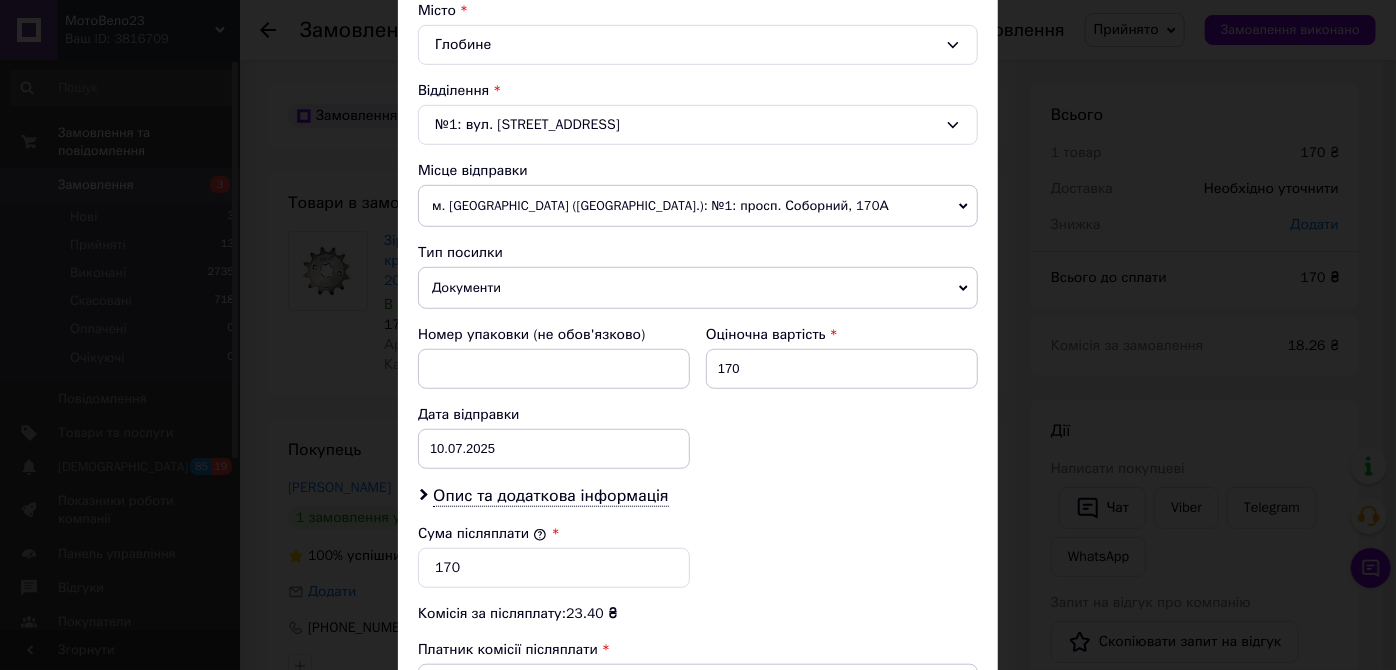 scroll, scrollTop: 727, scrollLeft: 0, axis: vertical 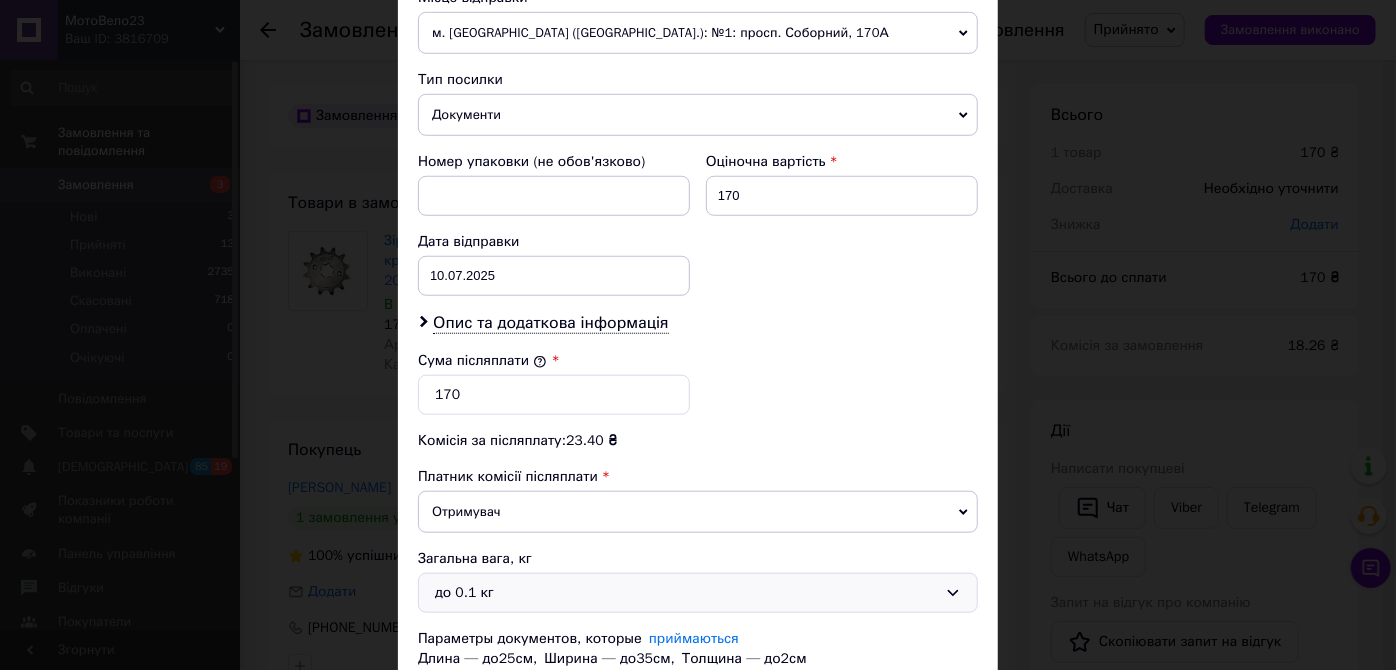 click 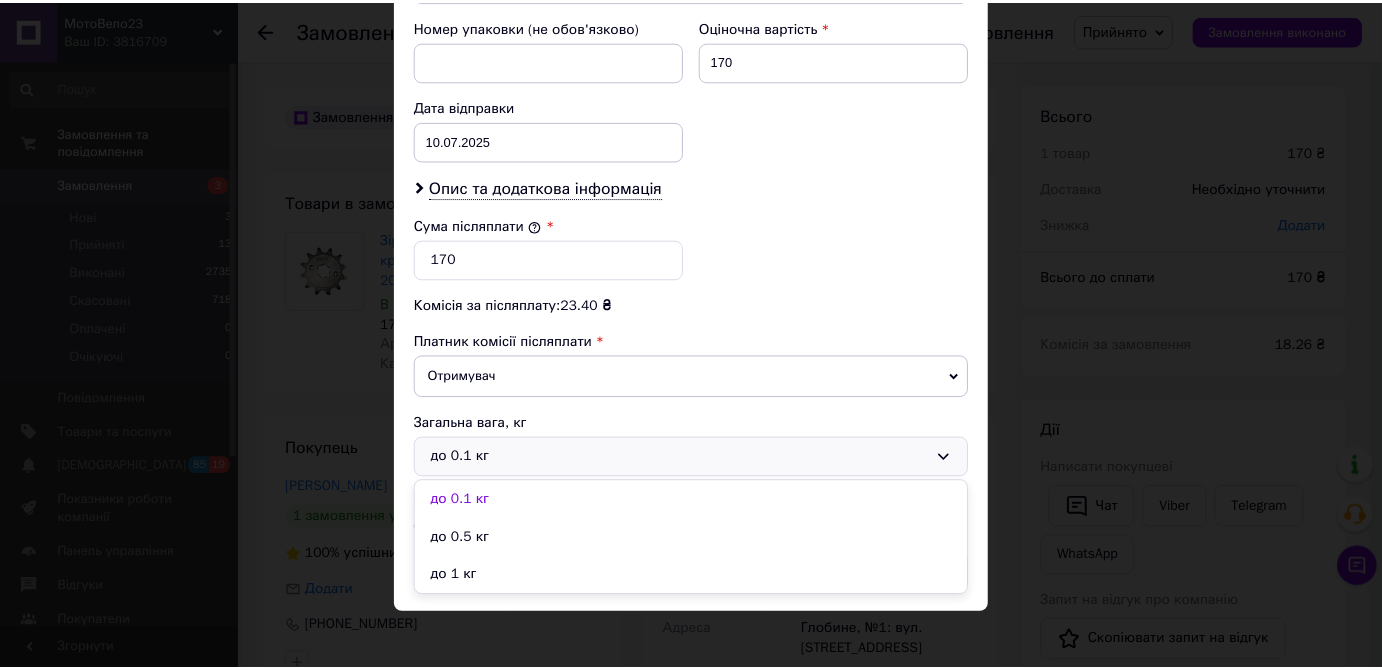 scroll, scrollTop: 866, scrollLeft: 0, axis: vertical 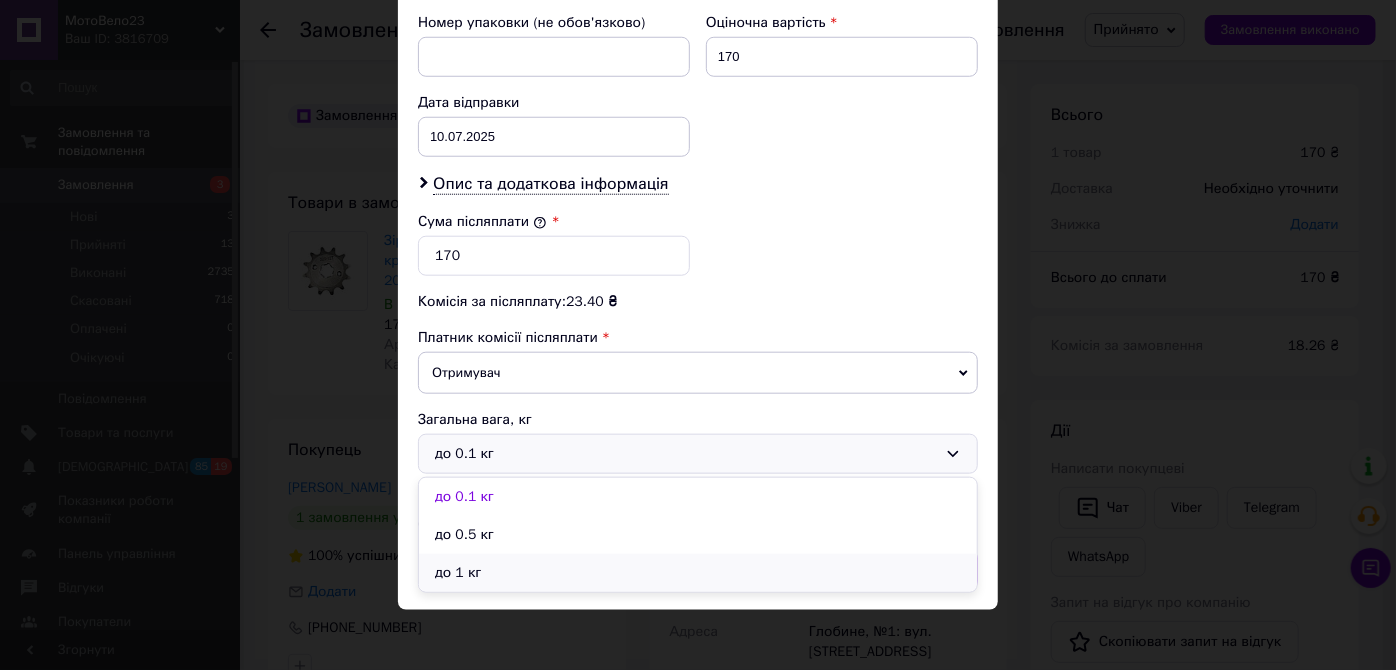 click on "до 1 кг" at bounding box center (698, 573) 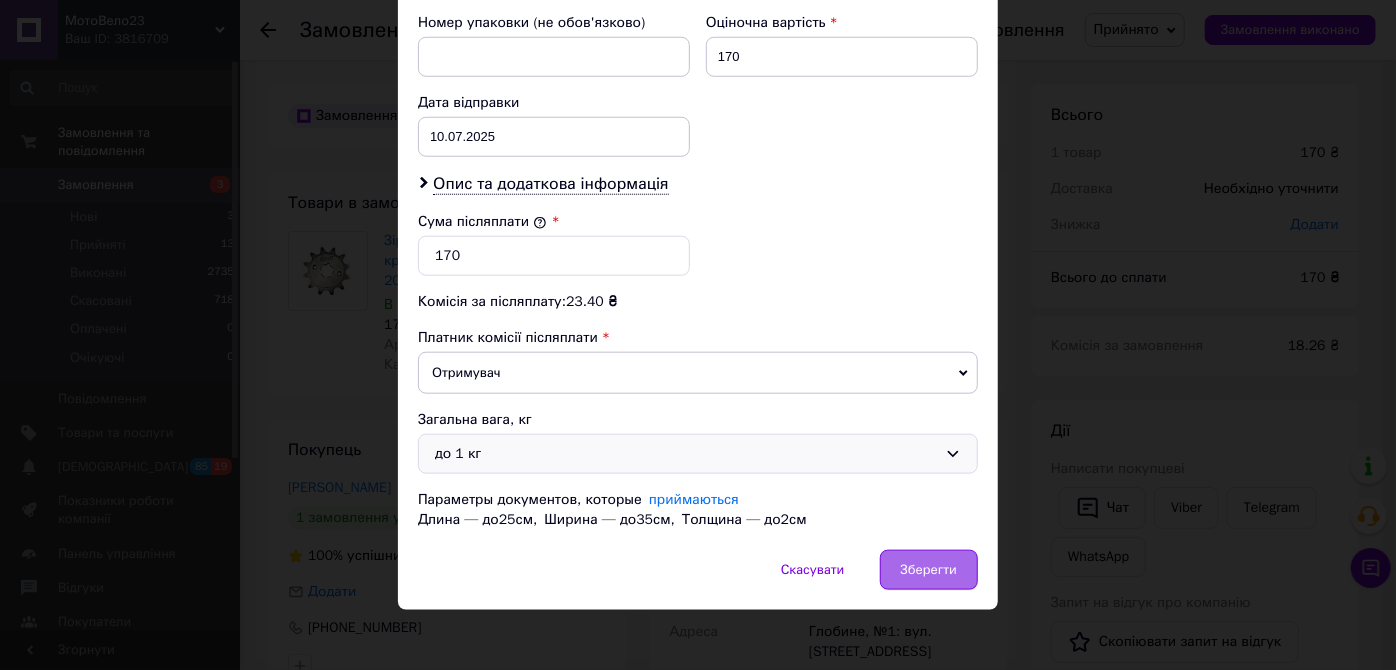 click on "Зберегти" at bounding box center [929, 570] 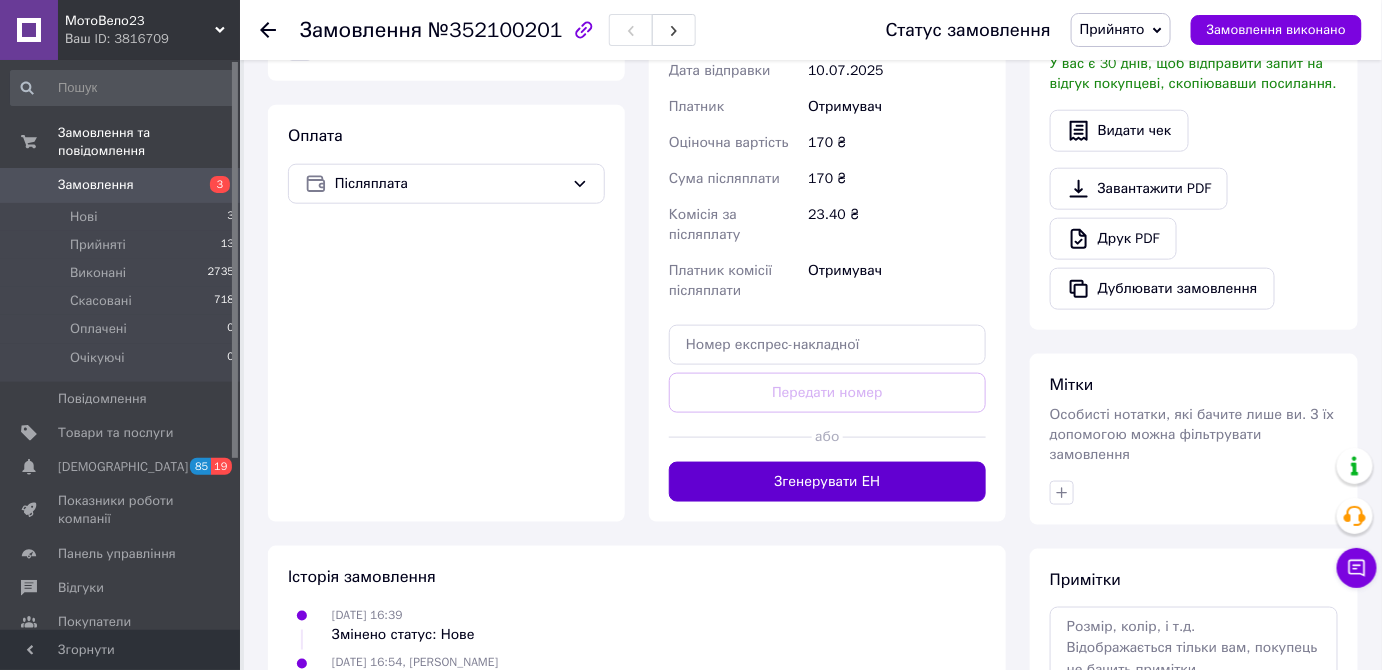 scroll, scrollTop: 636, scrollLeft: 0, axis: vertical 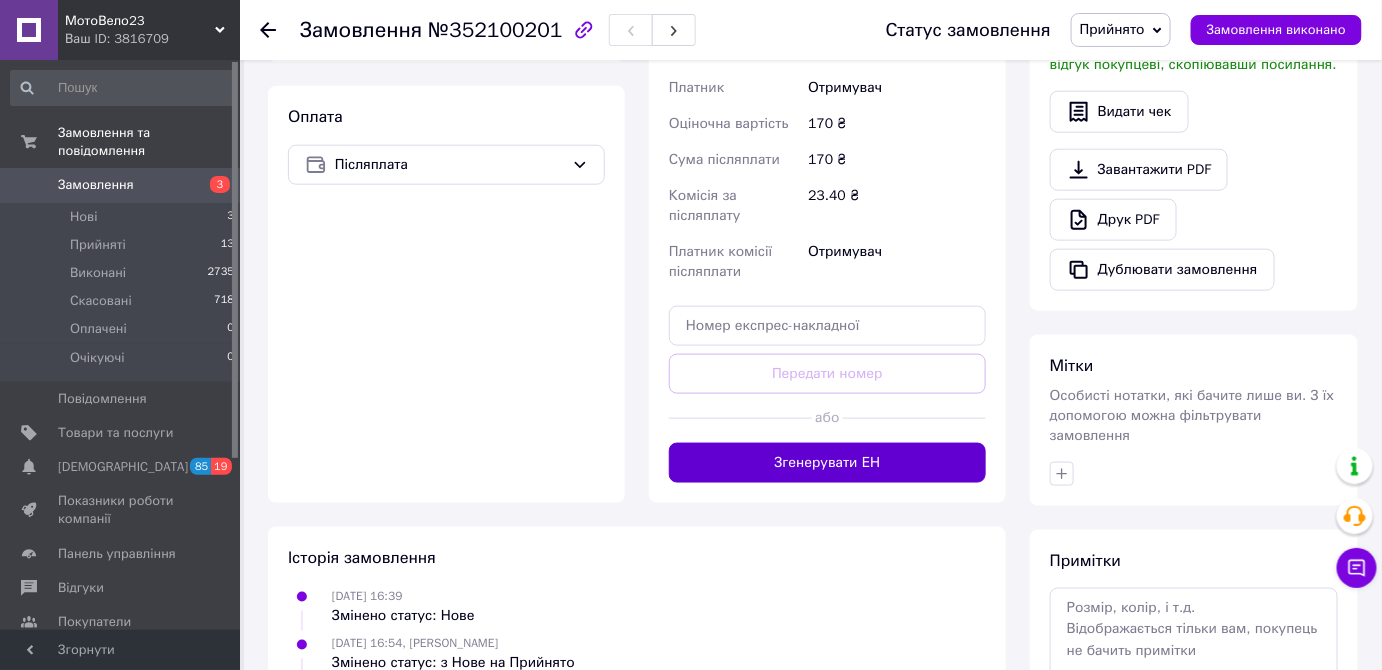 click on "Згенерувати ЕН" at bounding box center (827, 463) 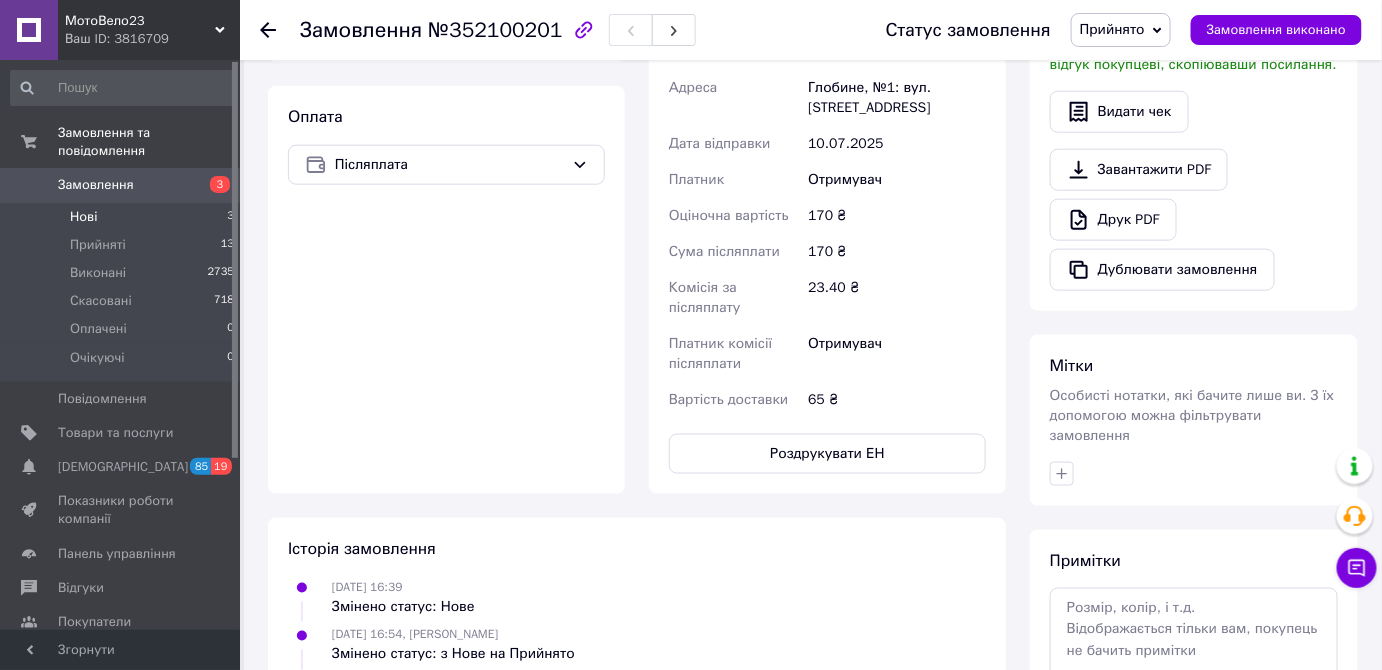 click on "Нові 3" at bounding box center [123, 217] 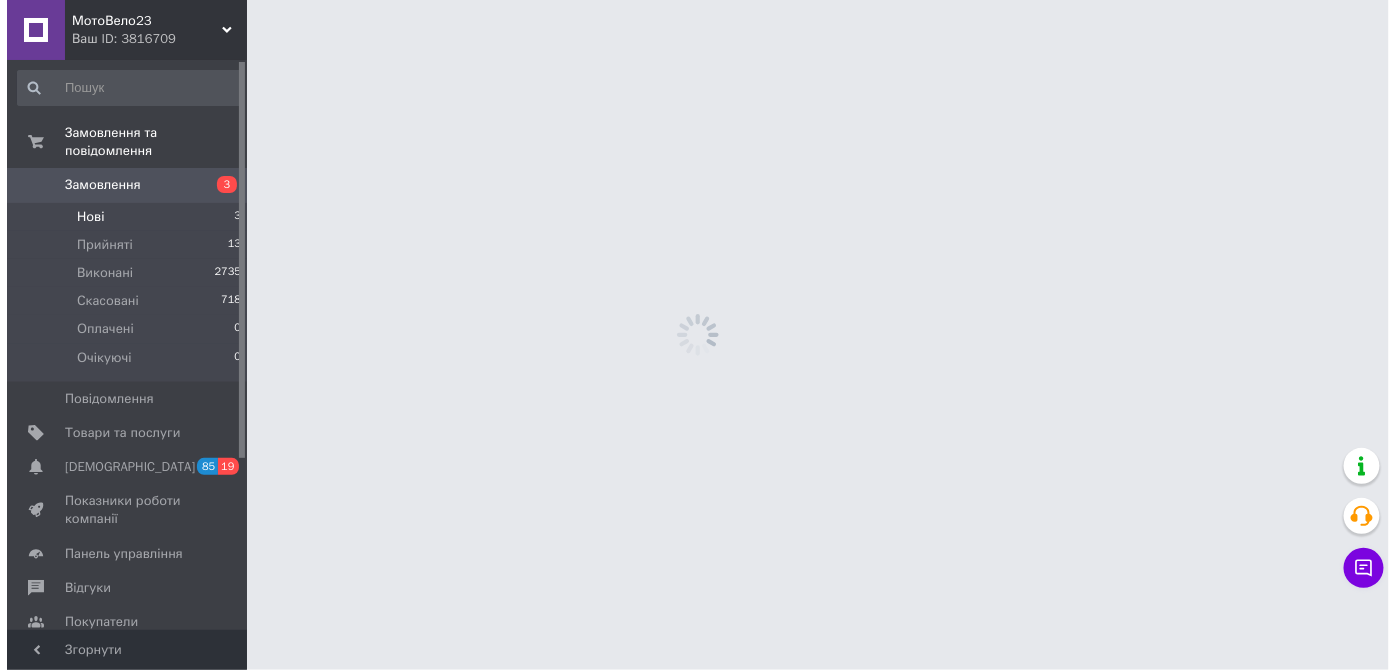 scroll, scrollTop: 0, scrollLeft: 0, axis: both 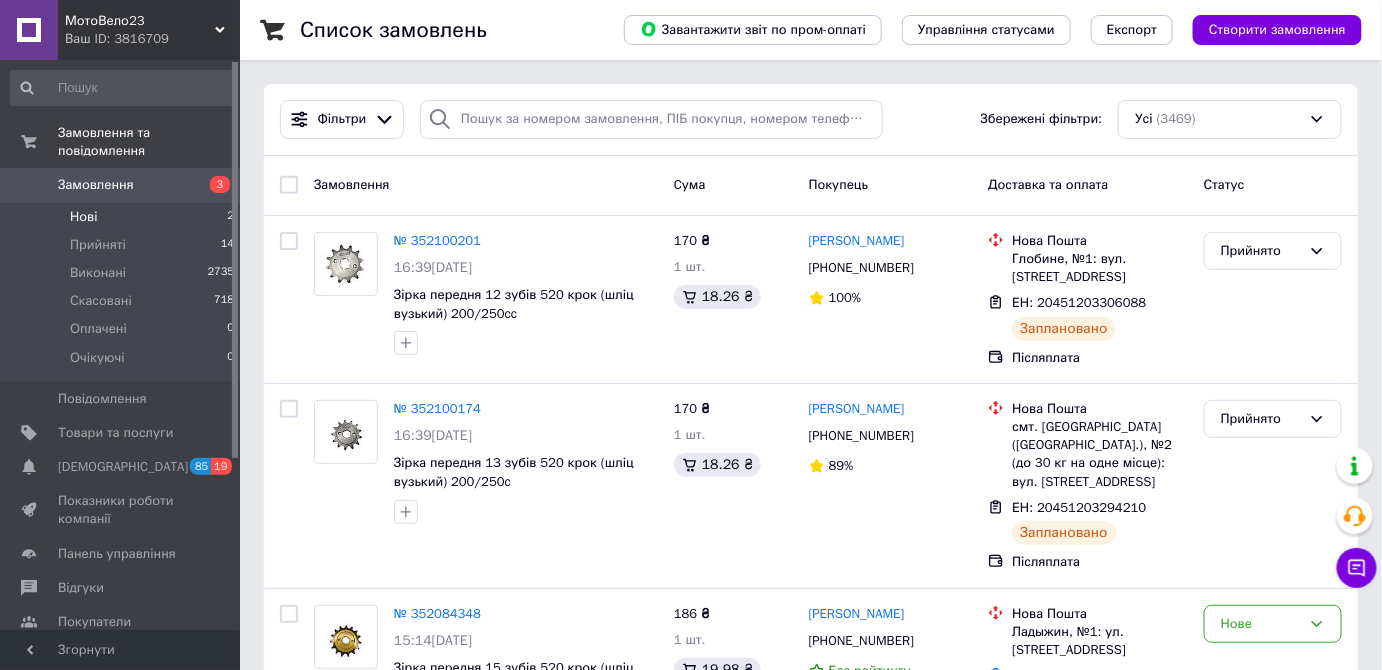 click on "Нові" at bounding box center [83, 217] 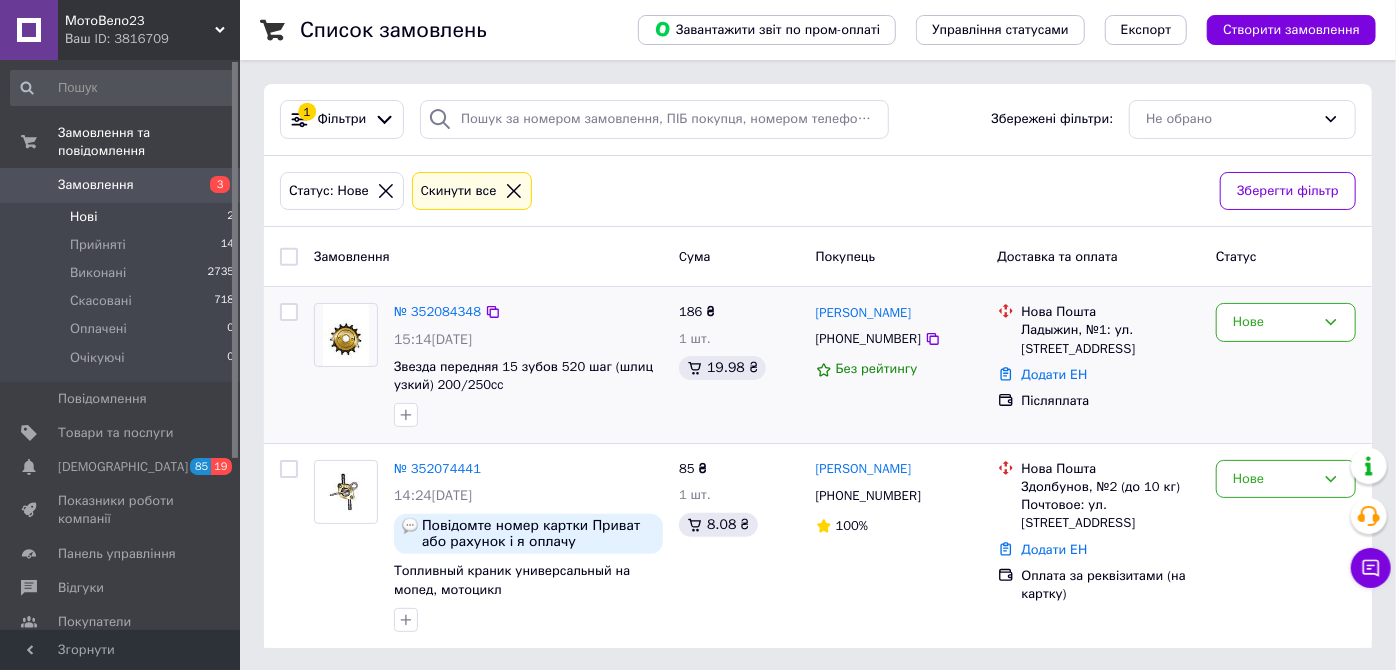 click at bounding box center (346, 335) 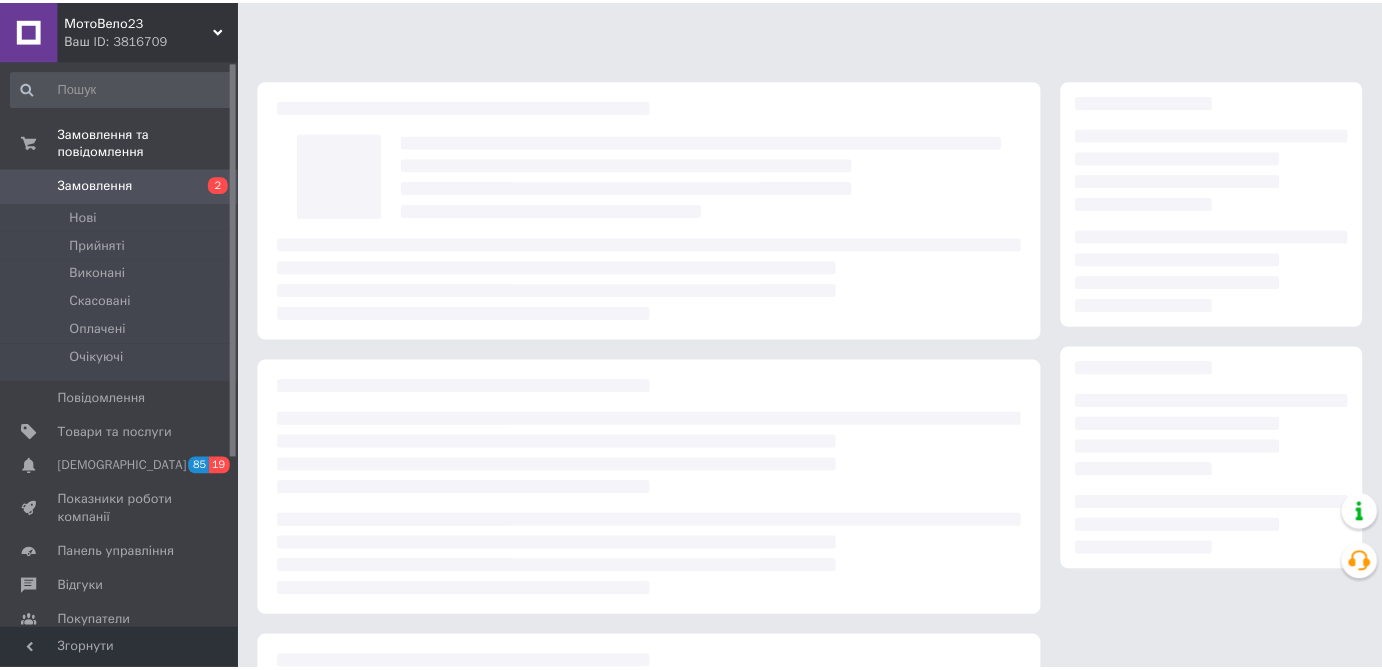 scroll, scrollTop: 0, scrollLeft: 0, axis: both 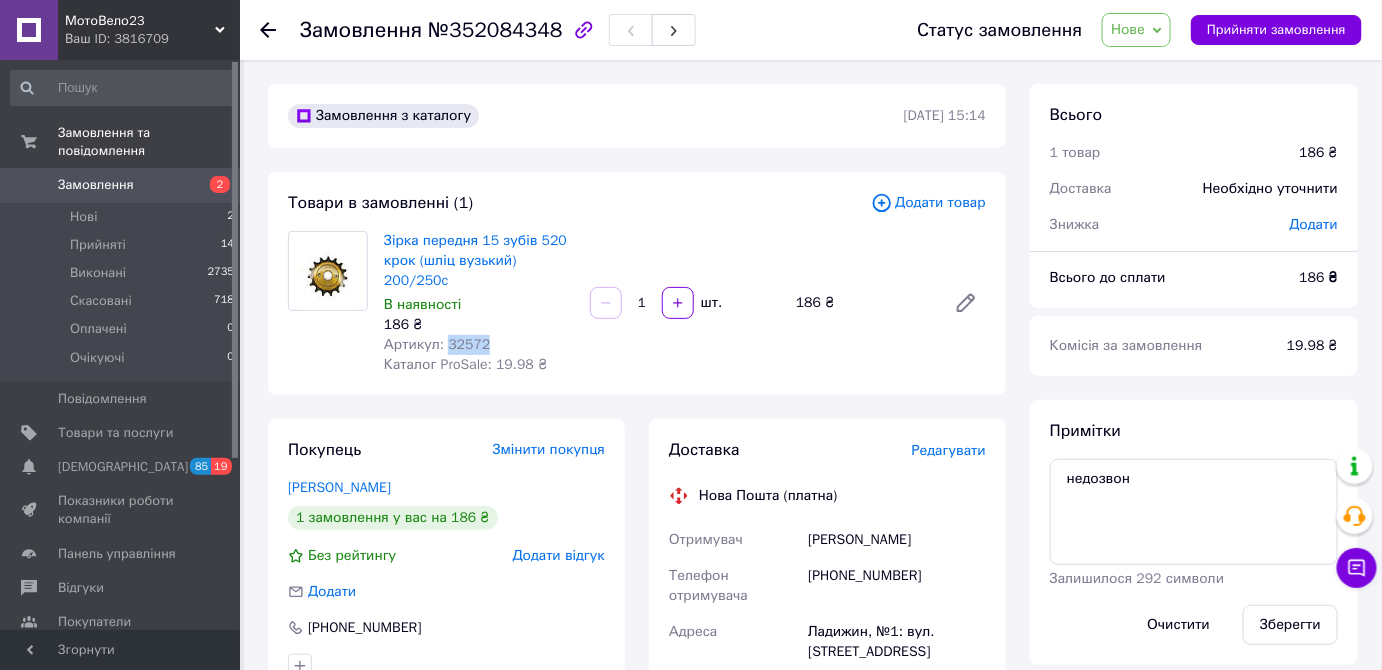 drag, startPoint x: 443, startPoint y: 327, endPoint x: 509, endPoint y: 324, distance: 66.068146 